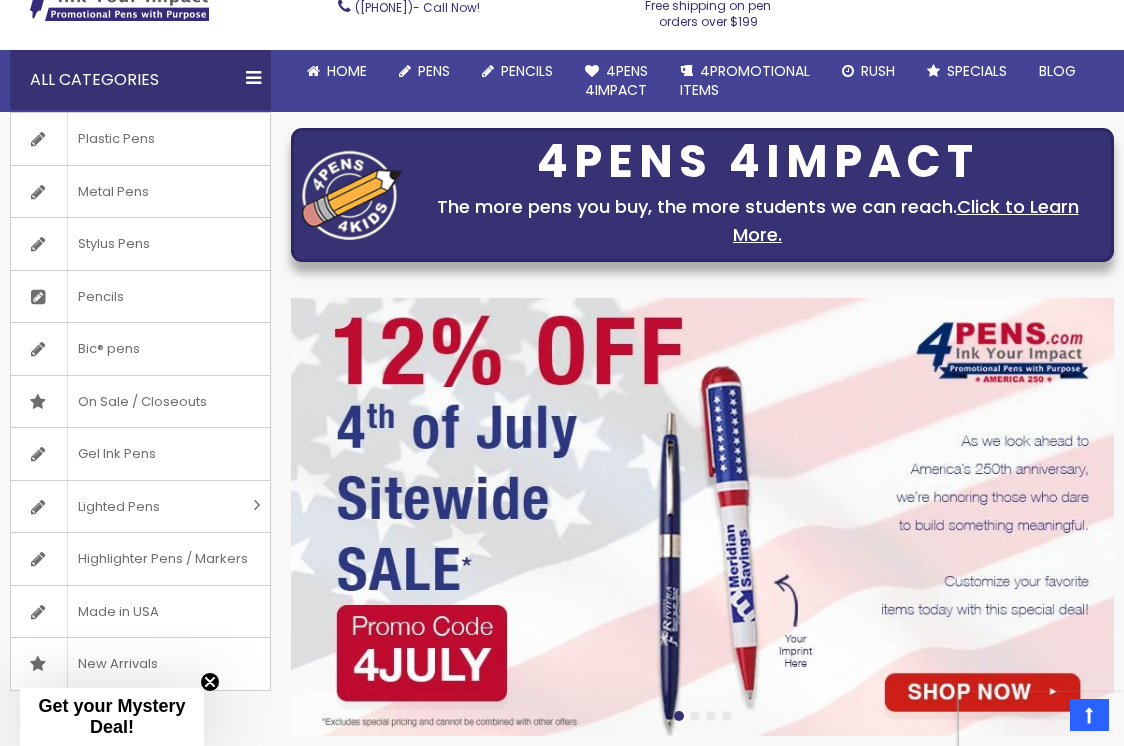 scroll, scrollTop: 356, scrollLeft: 0, axis: vertical 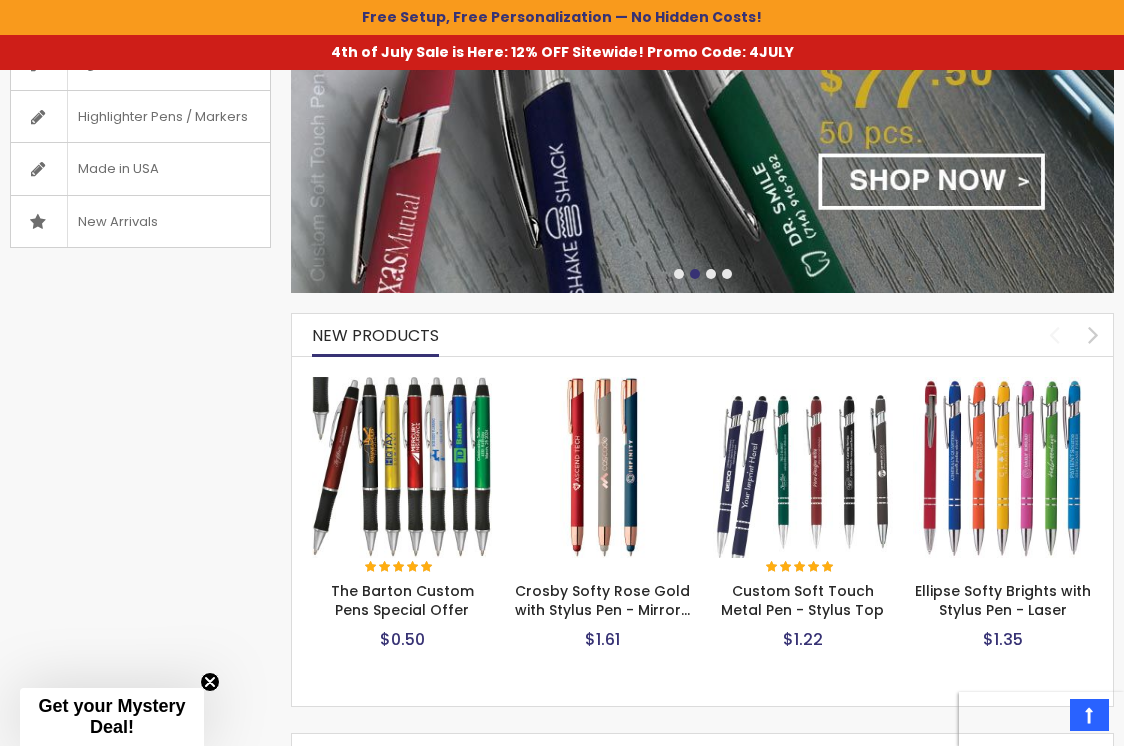 click at bounding box center [402, 467] 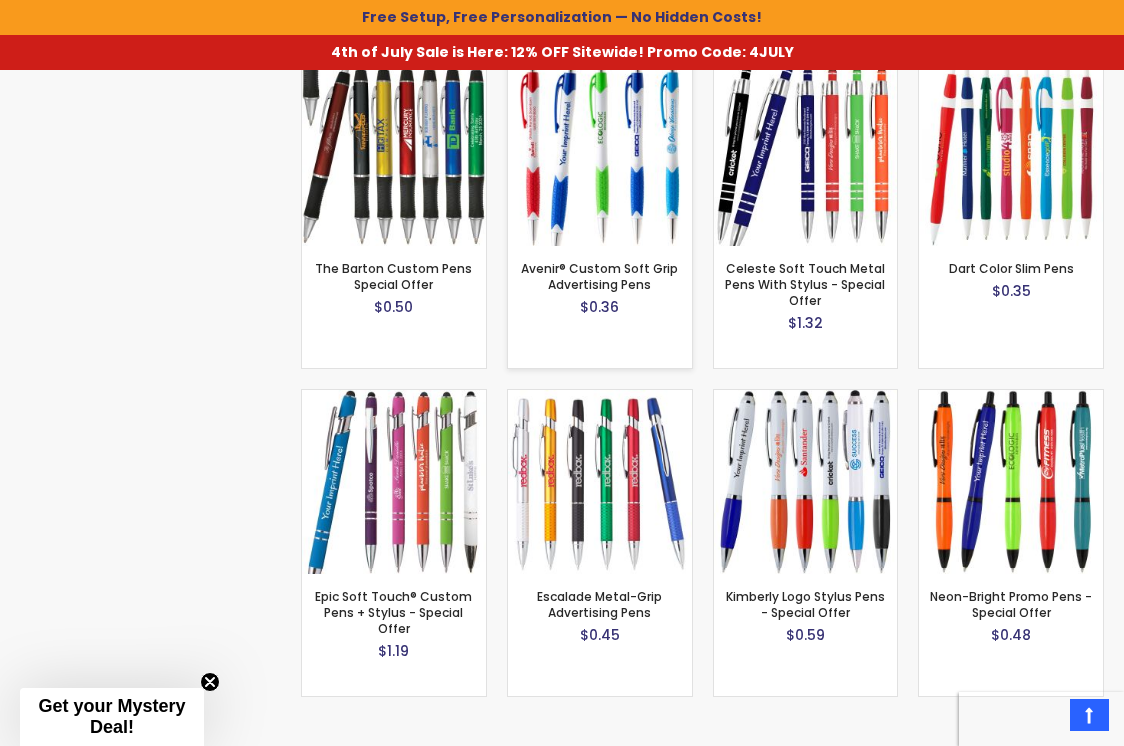 scroll, scrollTop: 1370, scrollLeft: 0, axis: vertical 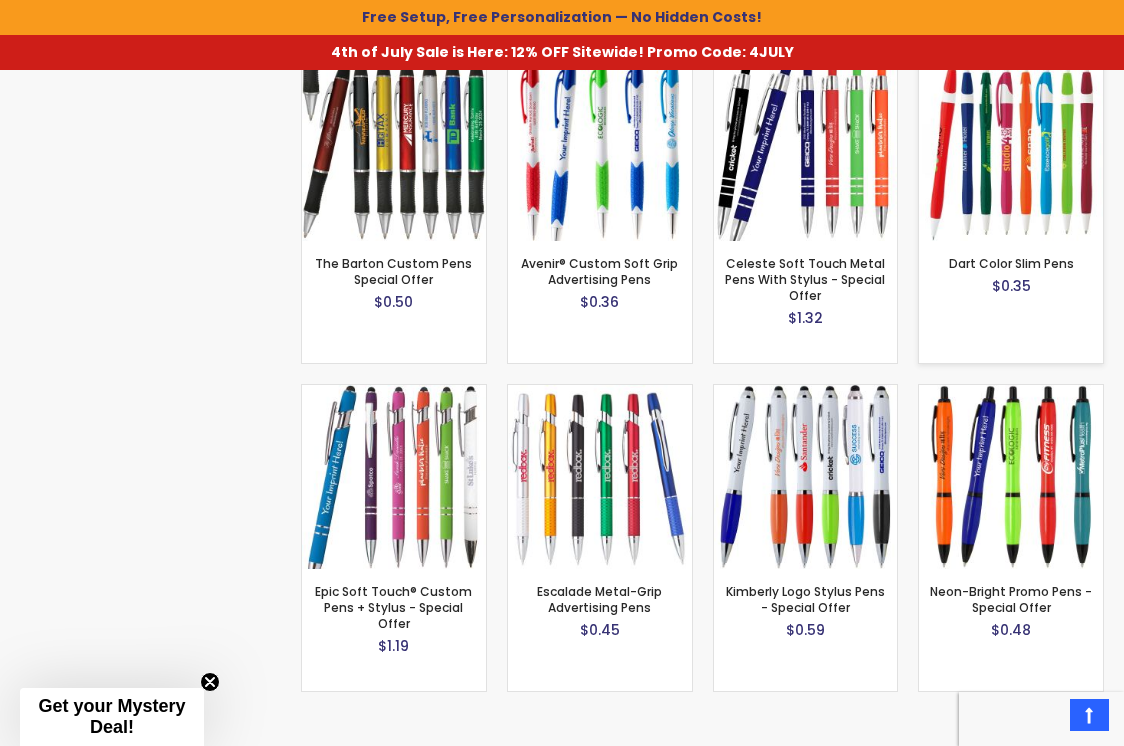 click at bounding box center [1011, 149] 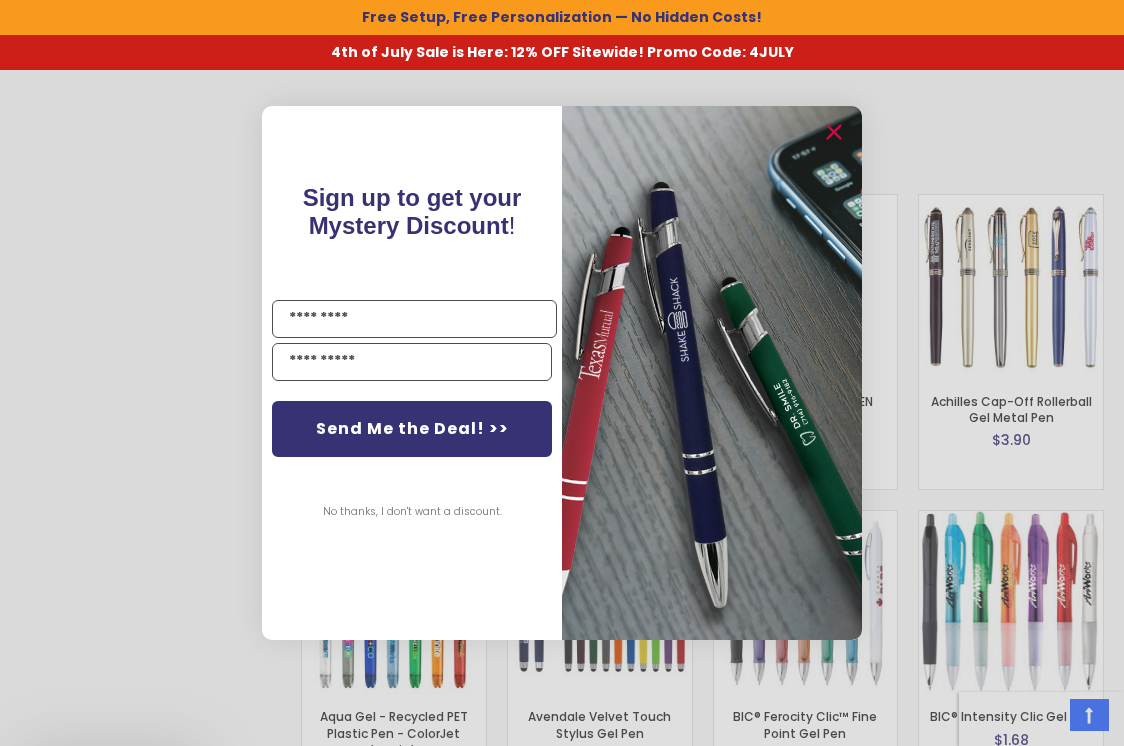 scroll, scrollTop: 3077, scrollLeft: 0, axis: vertical 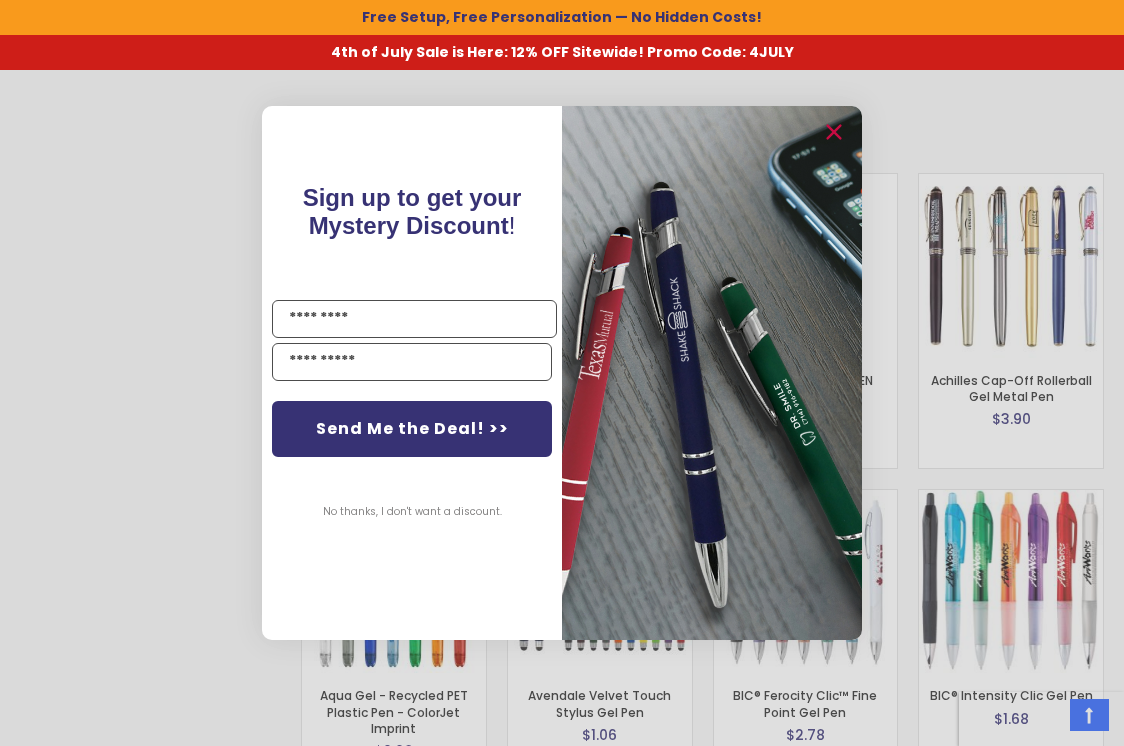 click on "Close dialog Sign up to get your Mystery Discount !
Name Send Me the Deal! >> No thanks, I don't want a discount. ******" at bounding box center (562, 373) 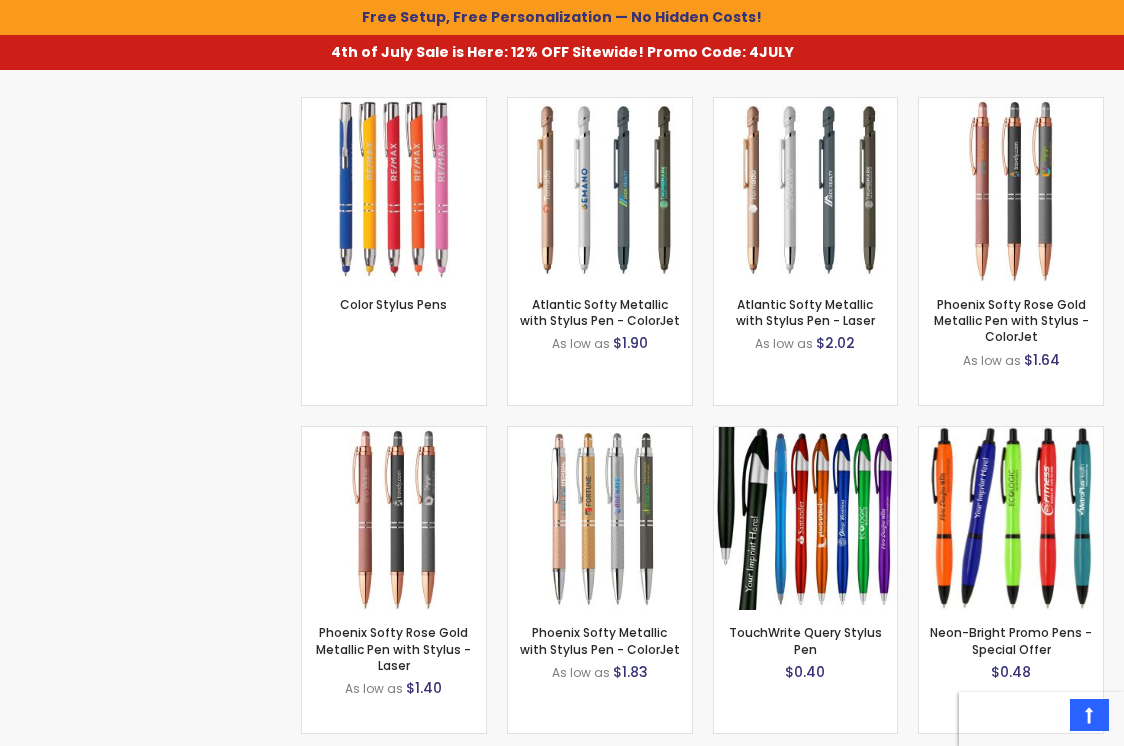 scroll, scrollTop: 4495, scrollLeft: 0, axis: vertical 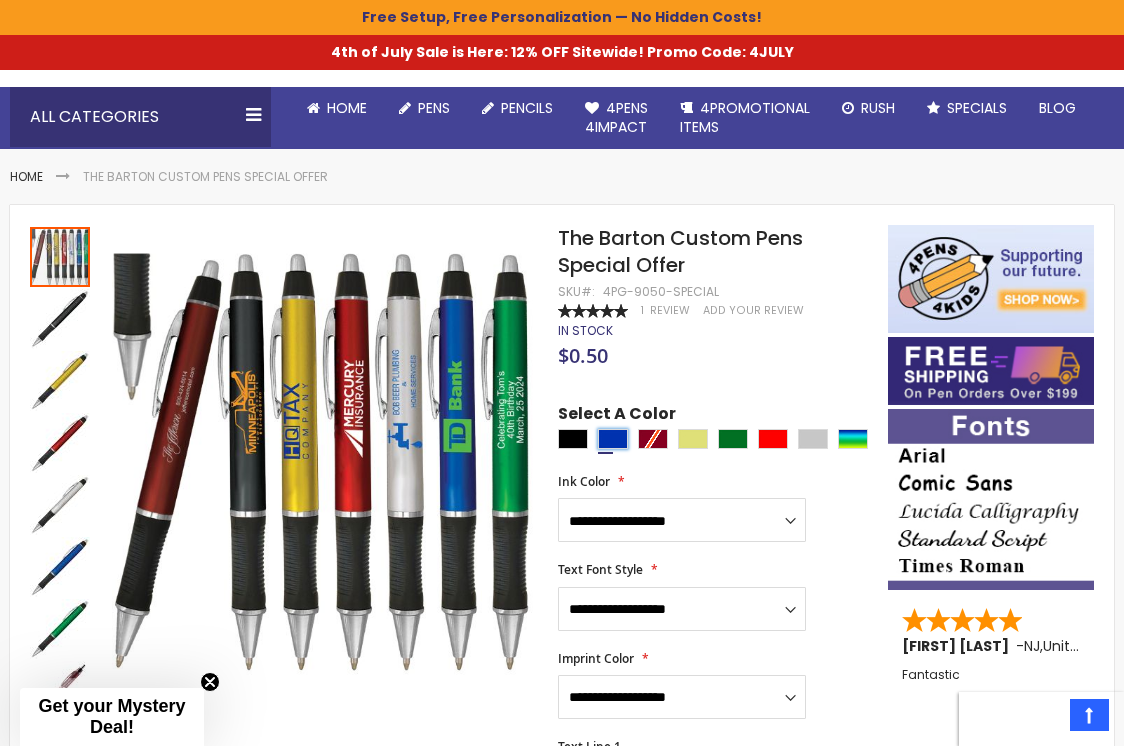 click at bounding box center (613, 439) 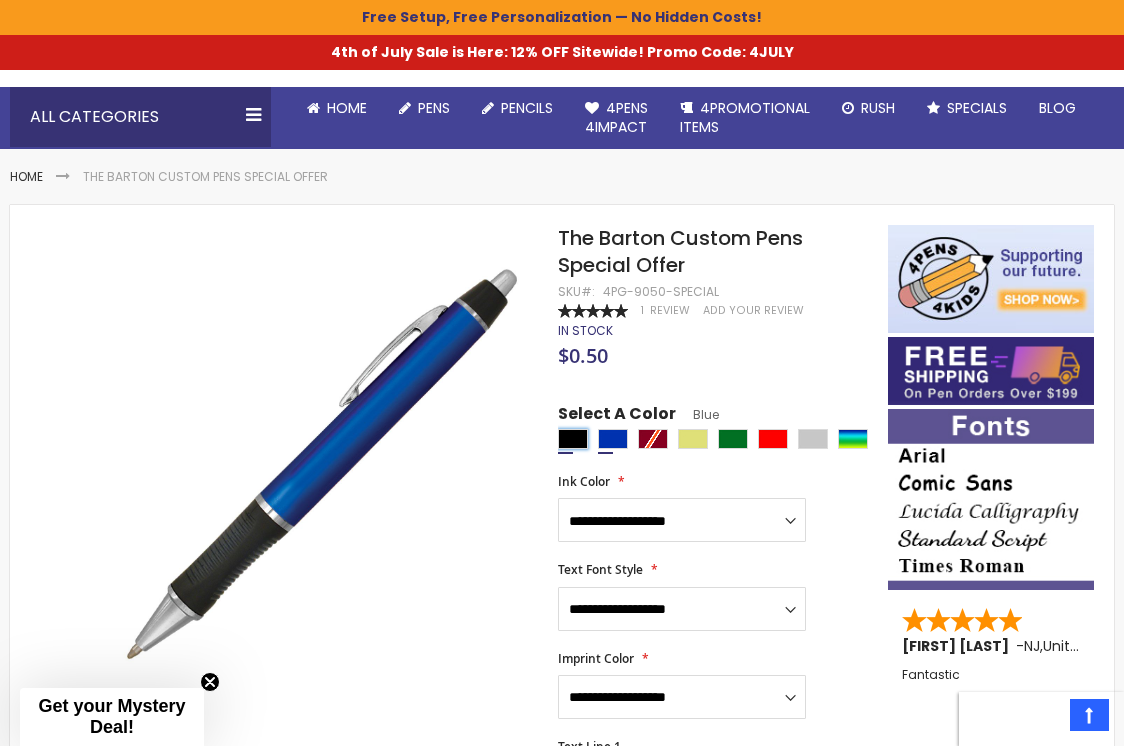 click at bounding box center [573, 439] 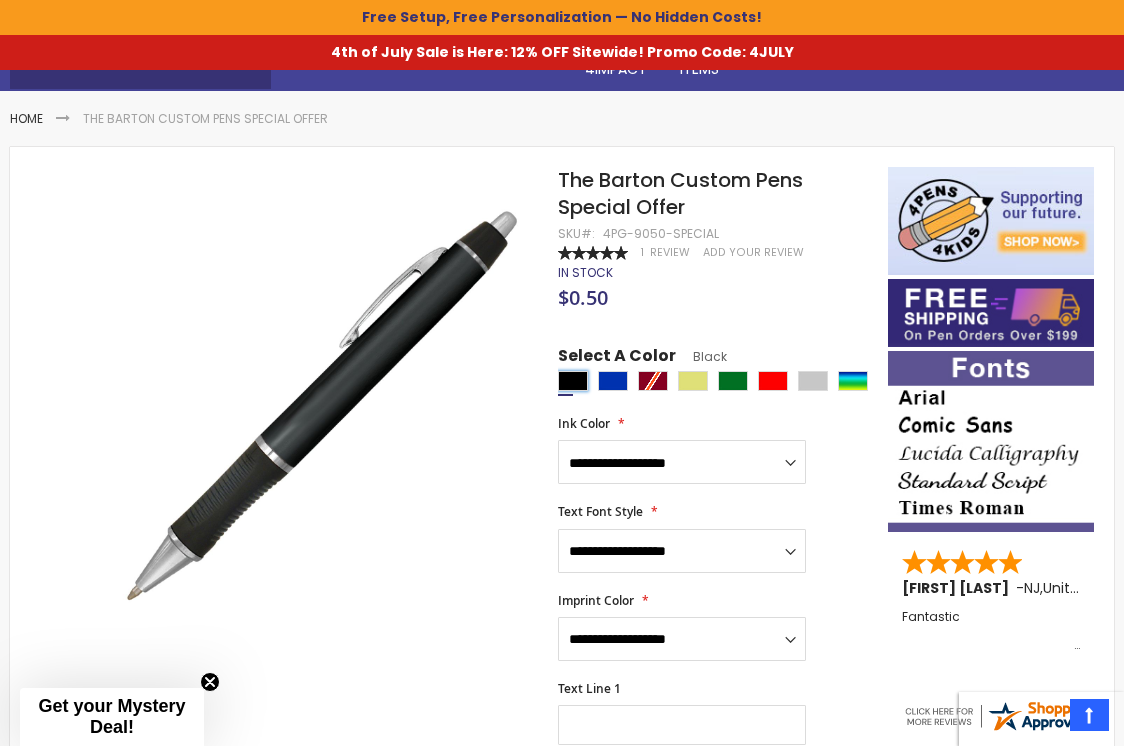 scroll, scrollTop: 203, scrollLeft: 0, axis: vertical 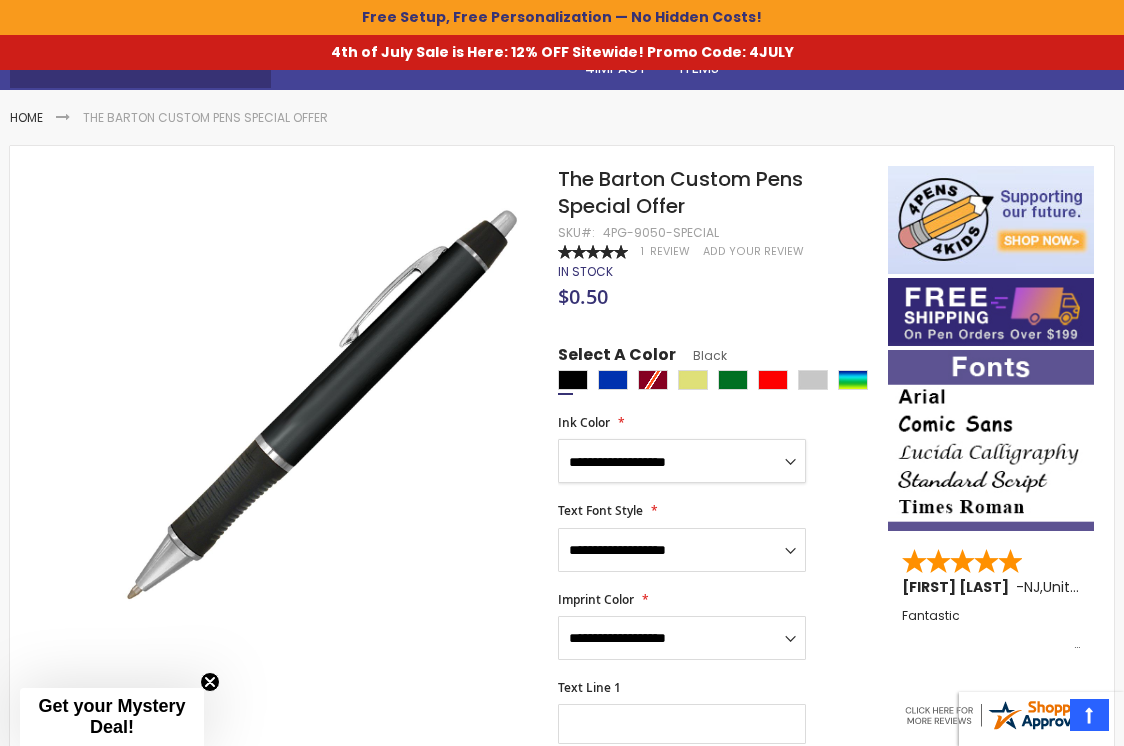 click on "**********" at bounding box center [682, 461] 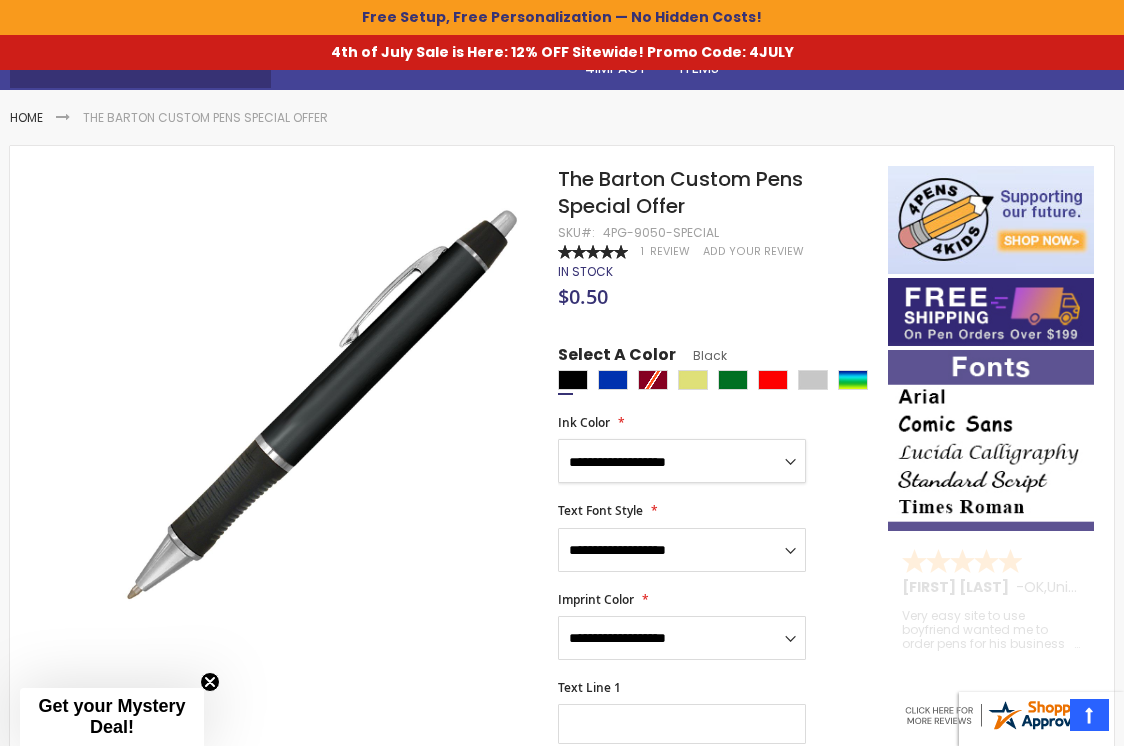 select on "****" 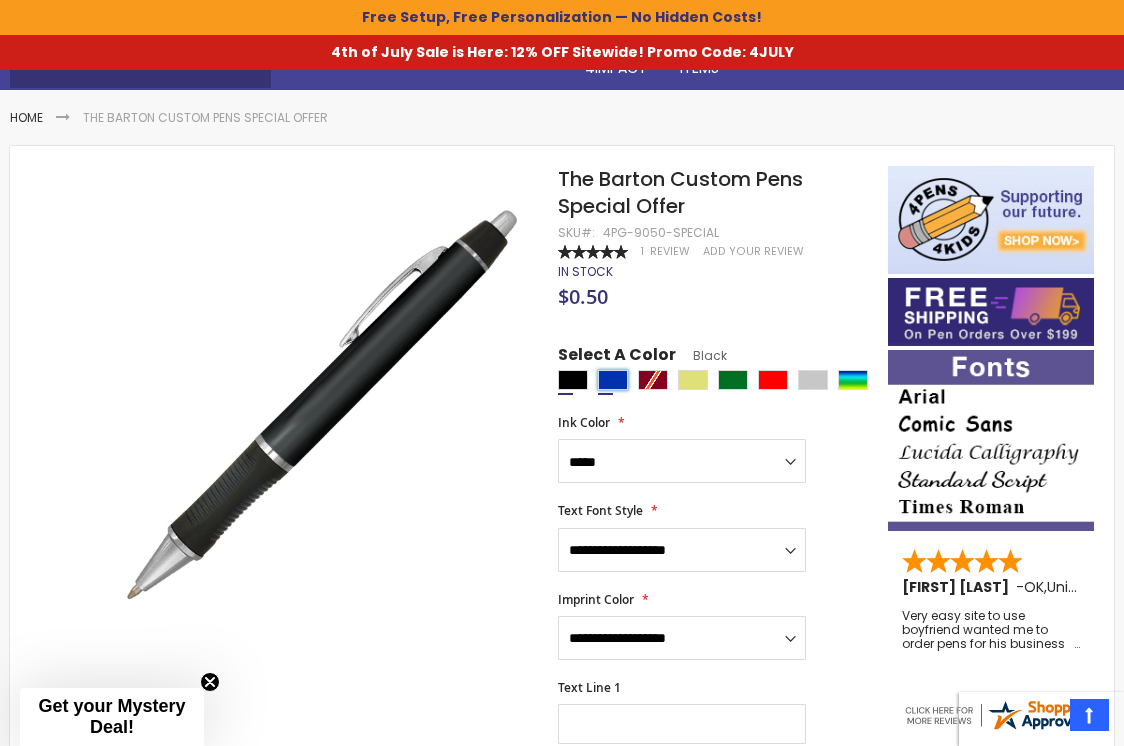 click at bounding box center [613, 380] 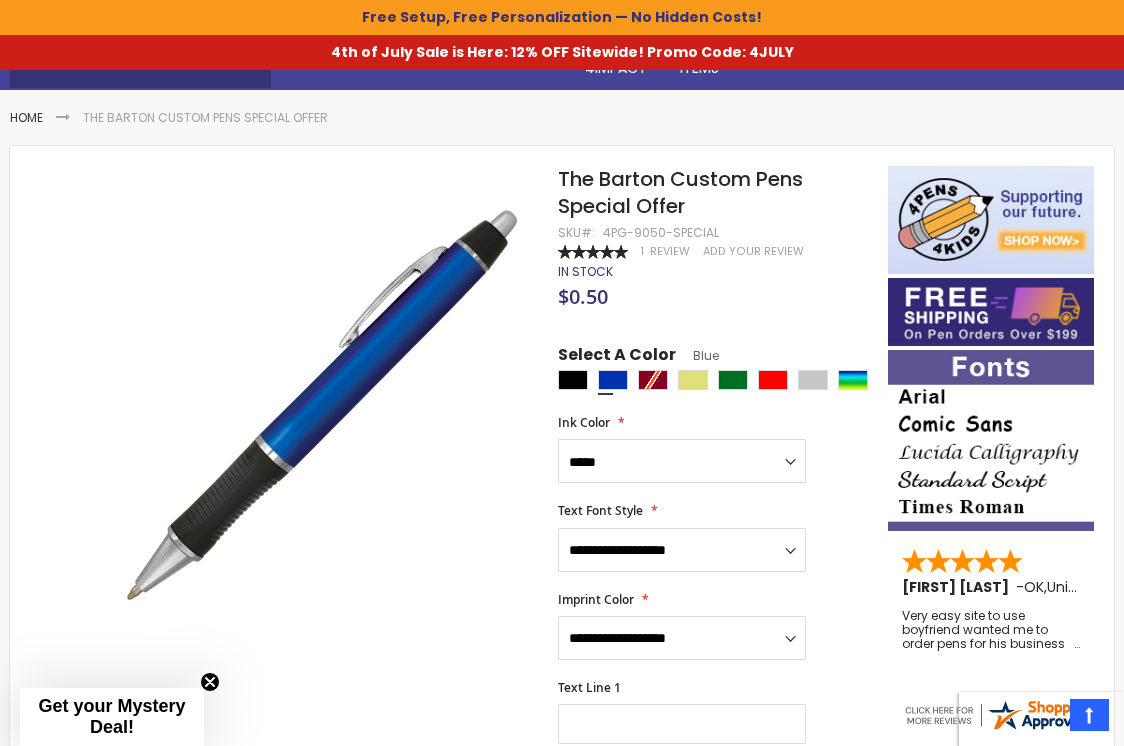 click at bounding box center [718, 382] 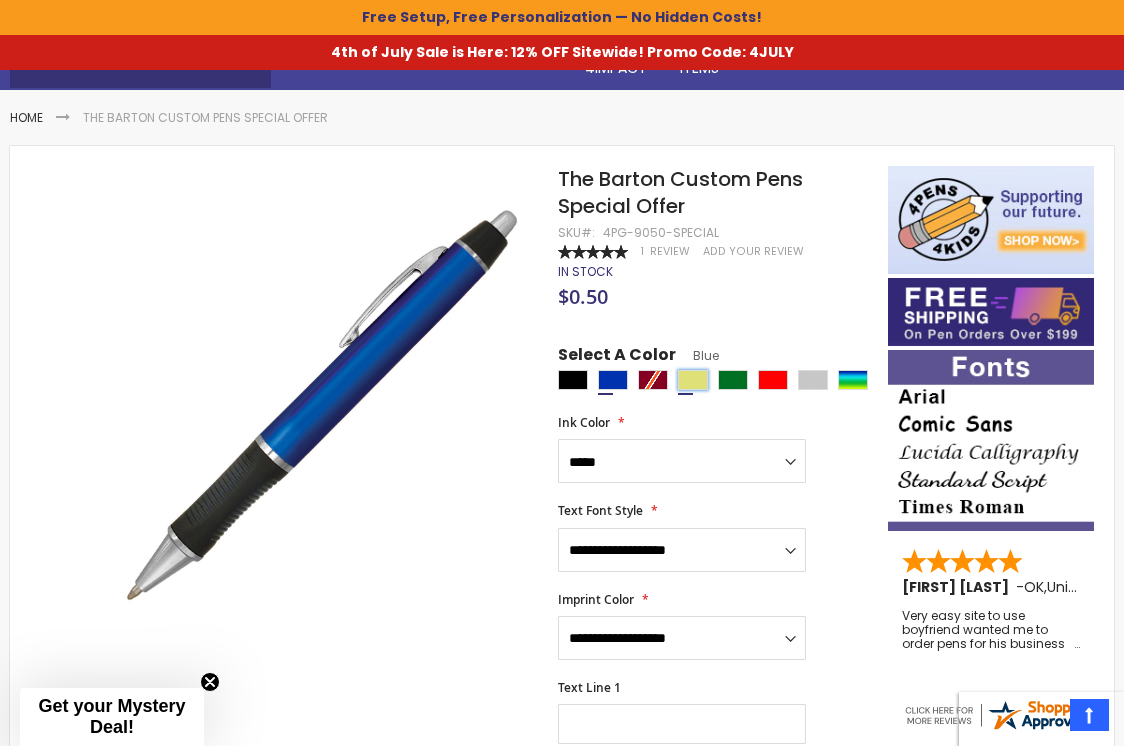 click at bounding box center (693, 380) 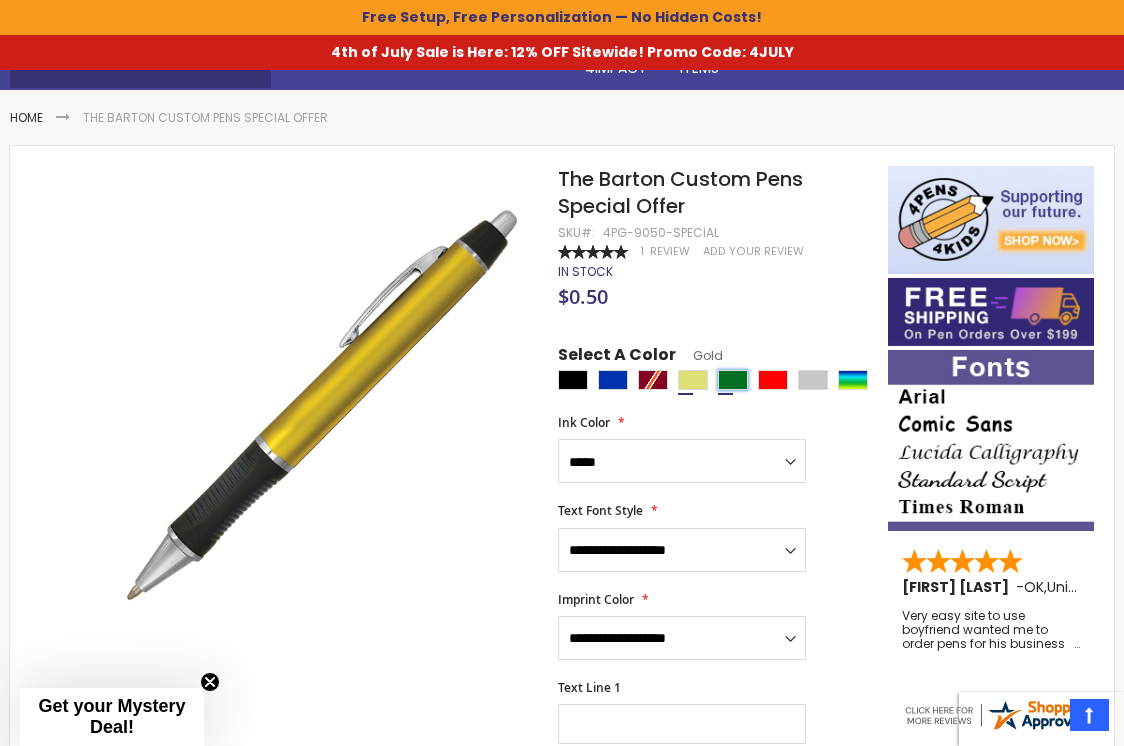 click at bounding box center [733, 380] 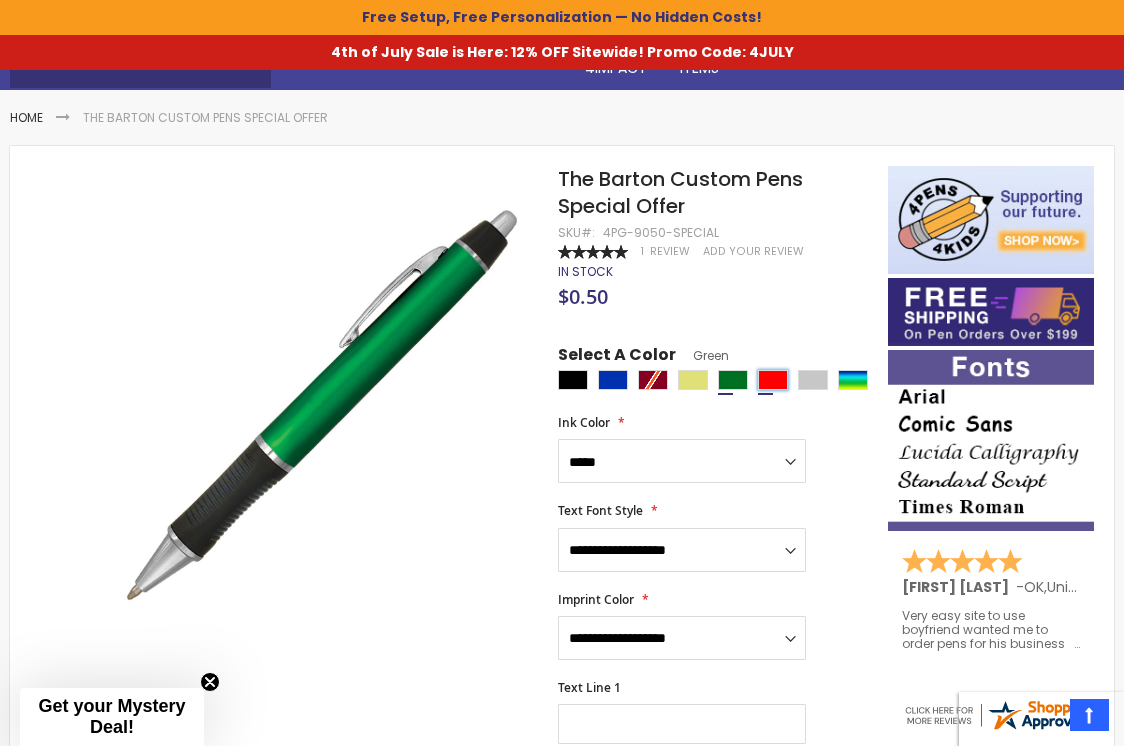 click at bounding box center (773, 380) 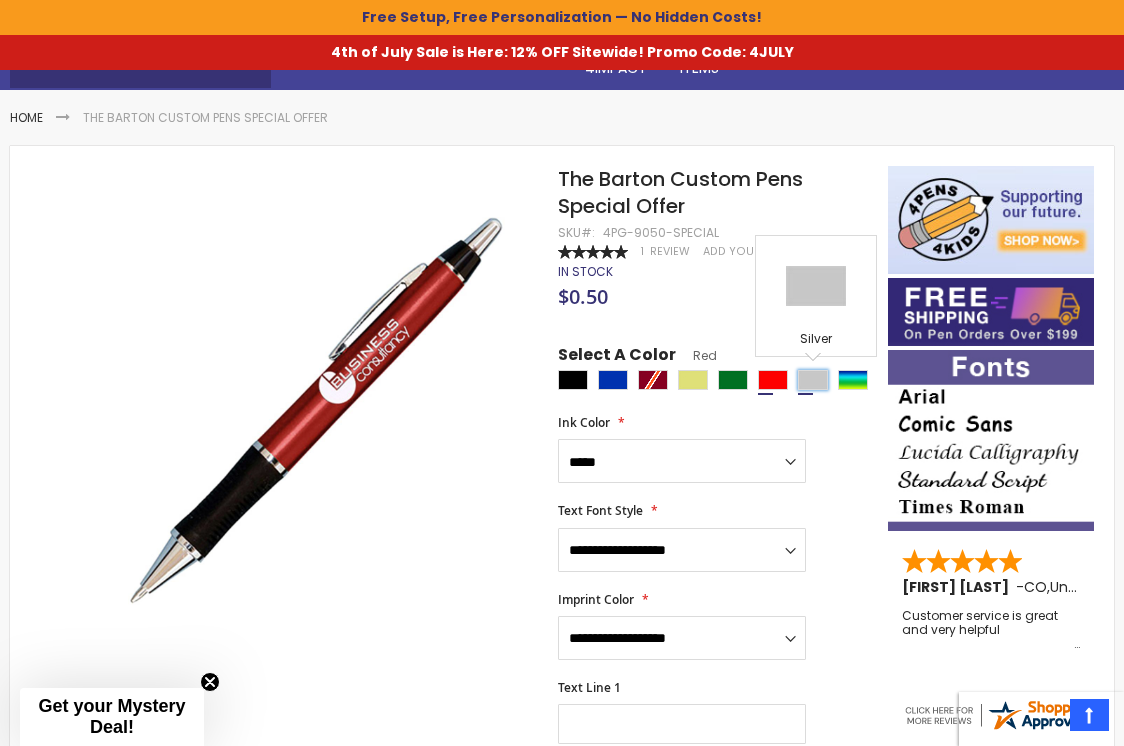 click at bounding box center (813, 380) 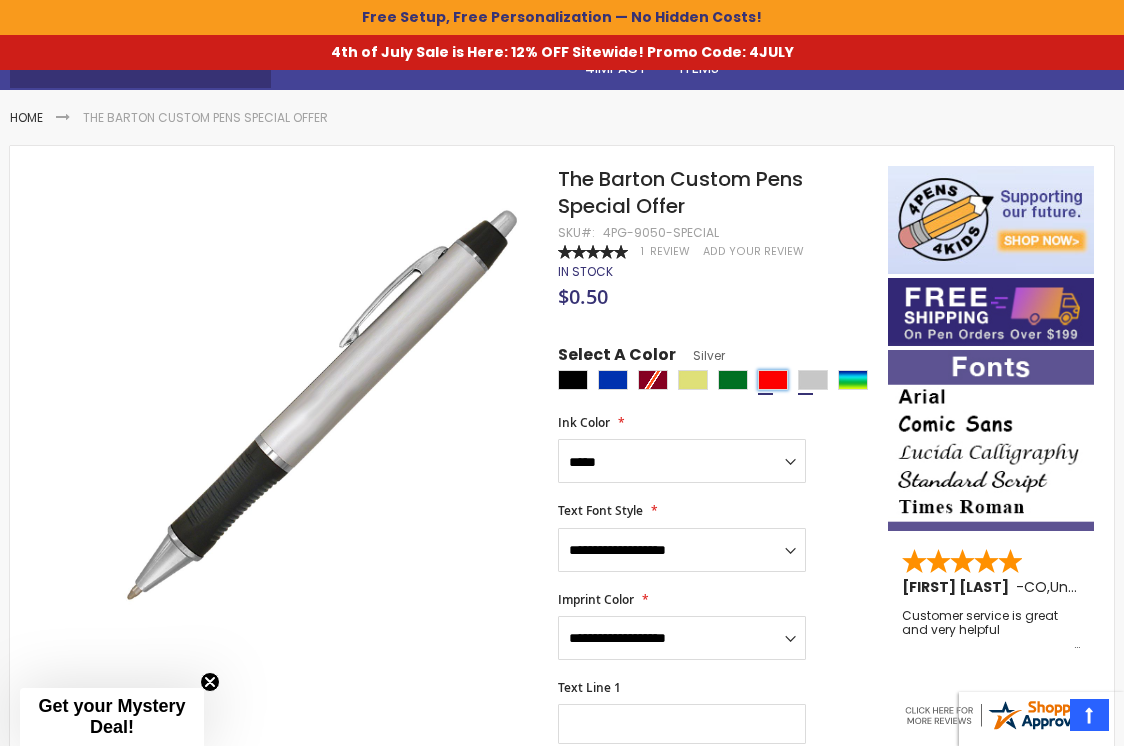click at bounding box center [773, 380] 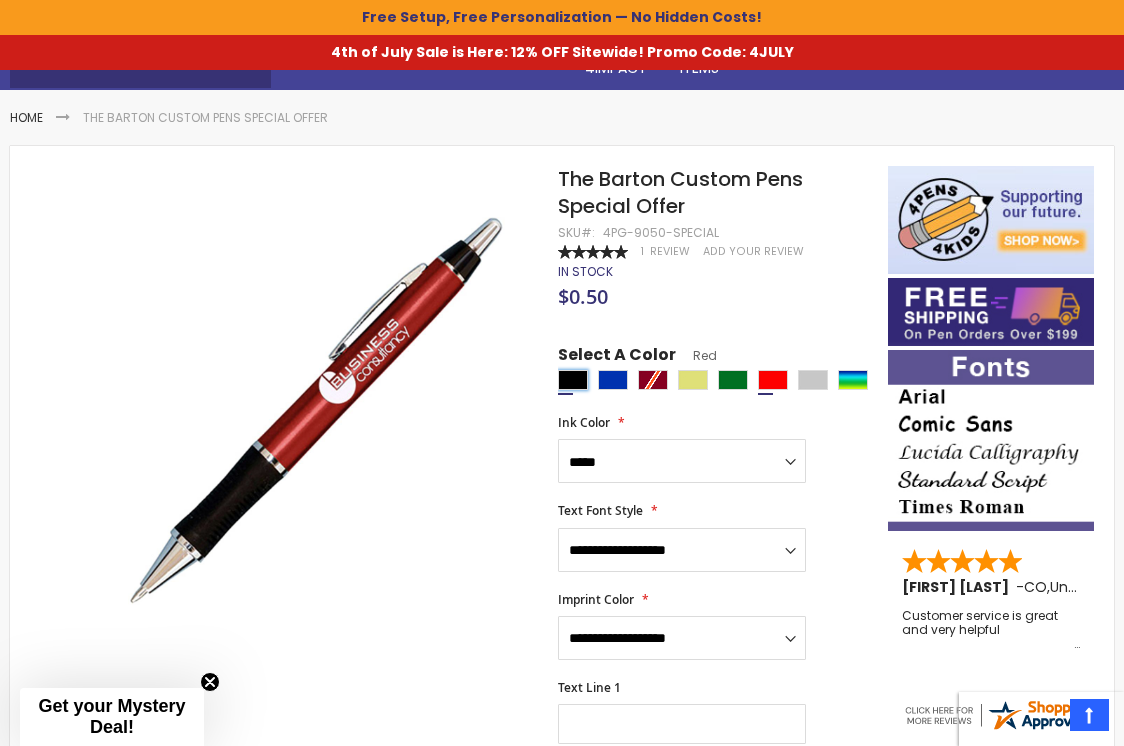 click at bounding box center [573, 380] 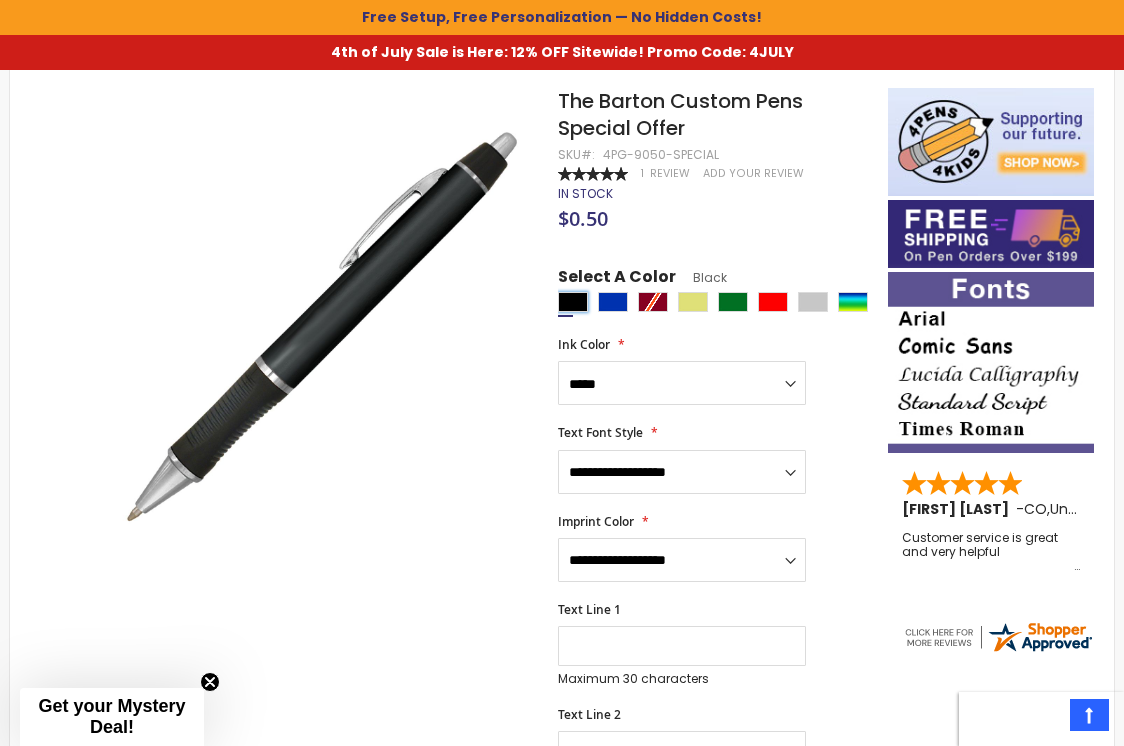 scroll, scrollTop: 289, scrollLeft: 0, axis: vertical 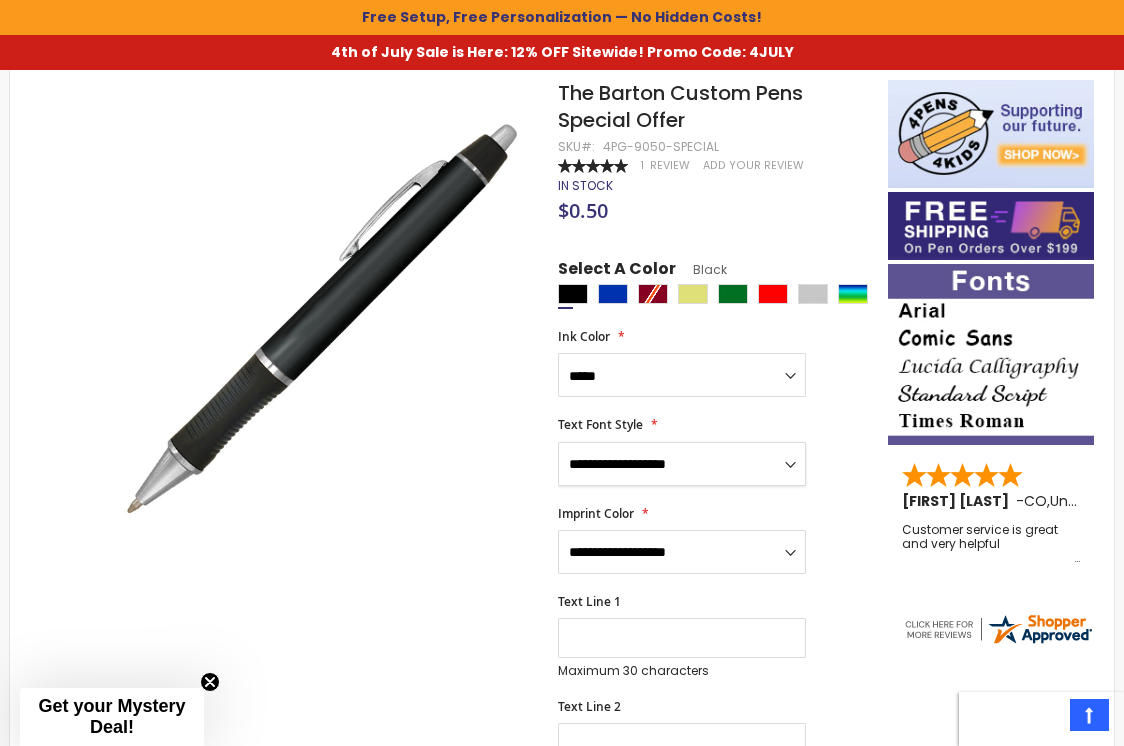 click on "**********" at bounding box center [682, 464] 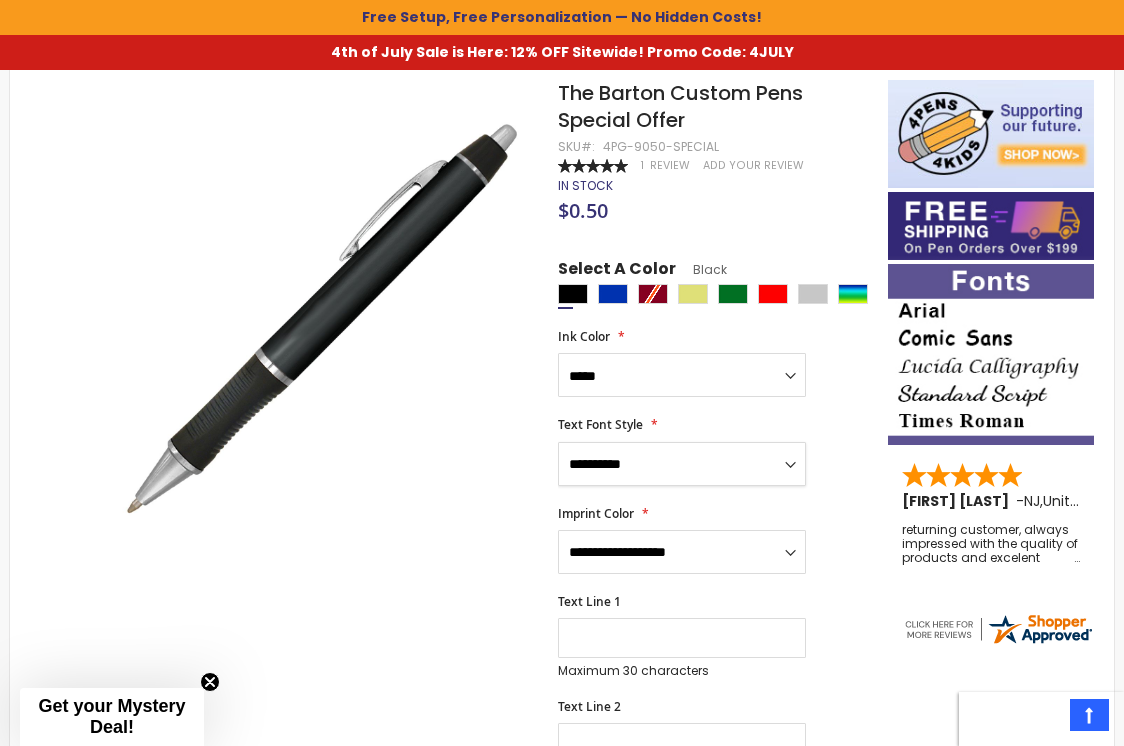 click on "**********" at bounding box center [682, 464] 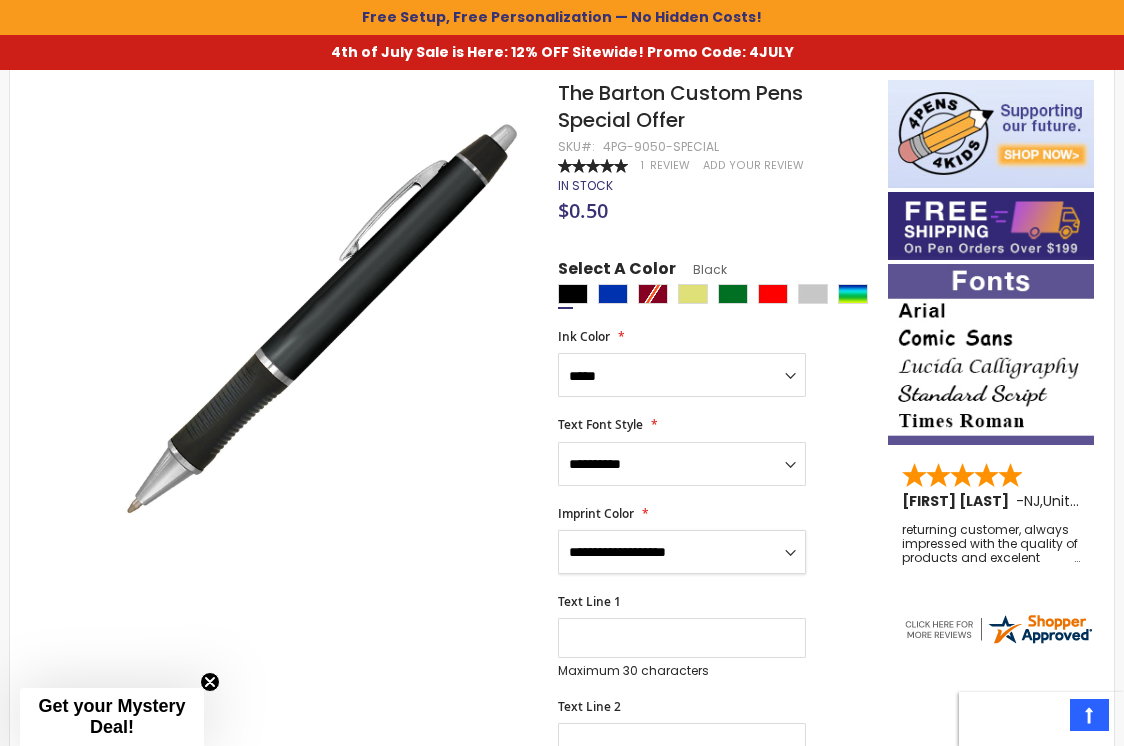 click on "**********" at bounding box center (682, 552) 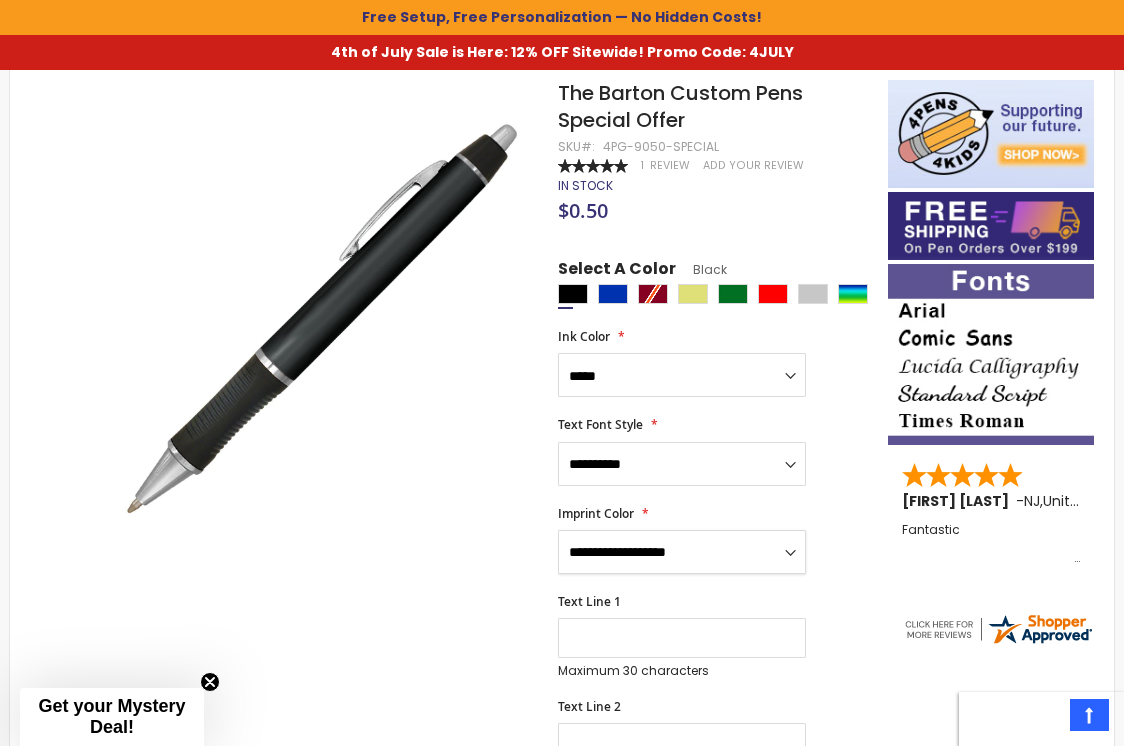 select on "****" 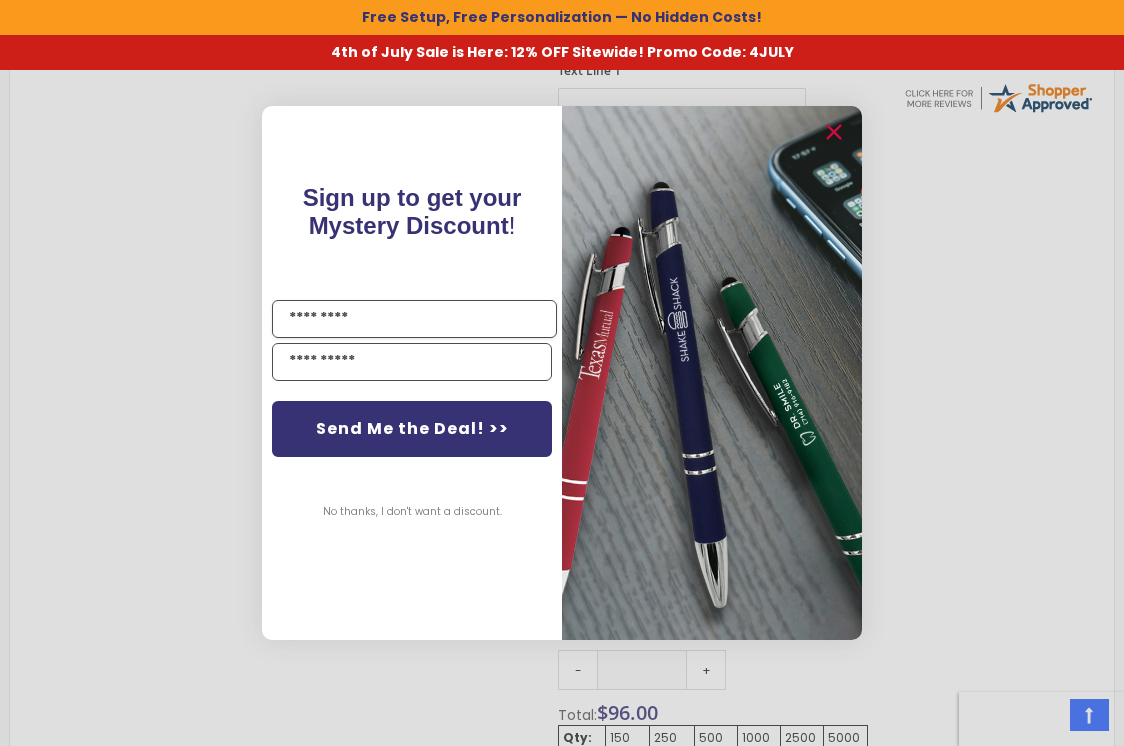 scroll, scrollTop: 866, scrollLeft: 0, axis: vertical 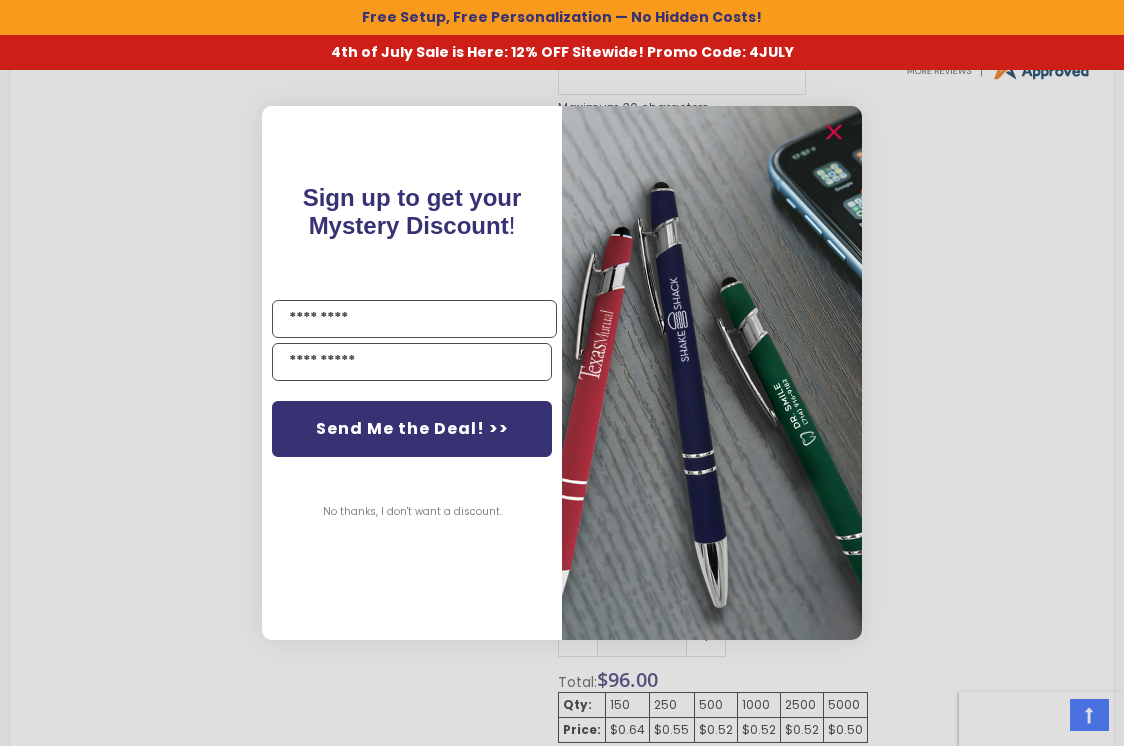 click at bounding box center (712, 372) 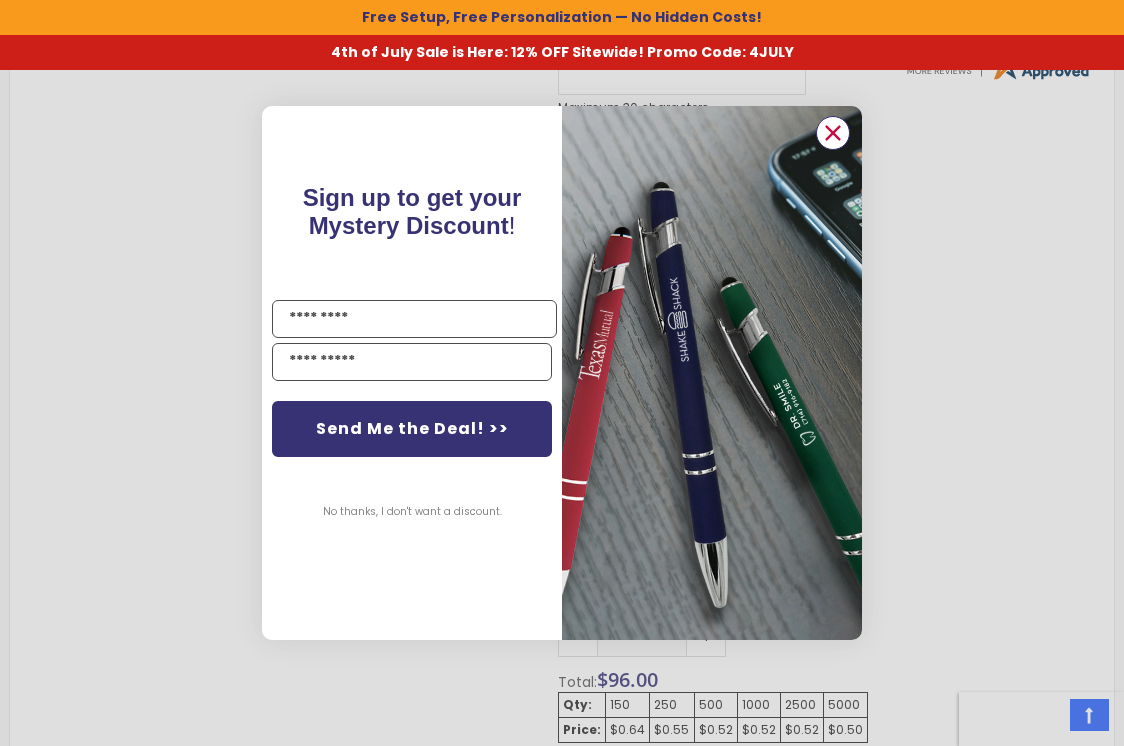 click at bounding box center [833, 133] 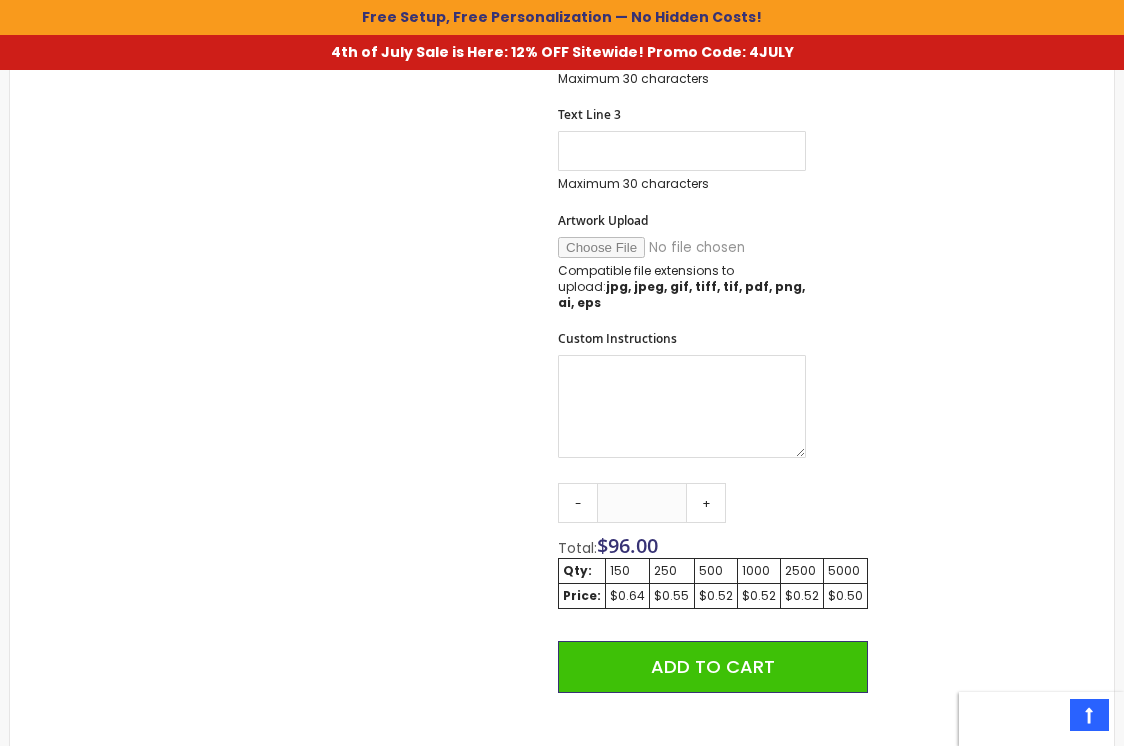 scroll, scrollTop: 1017, scrollLeft: 0, axis: vertical 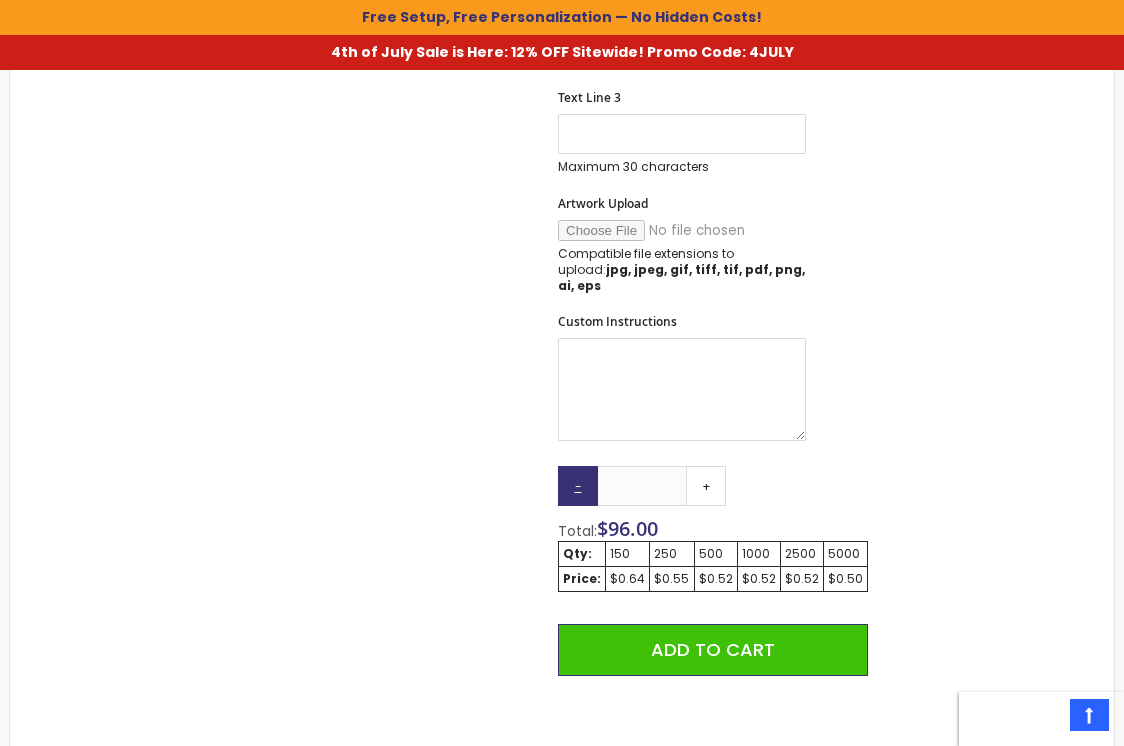 click on "-" at bounding box center (578, 486) 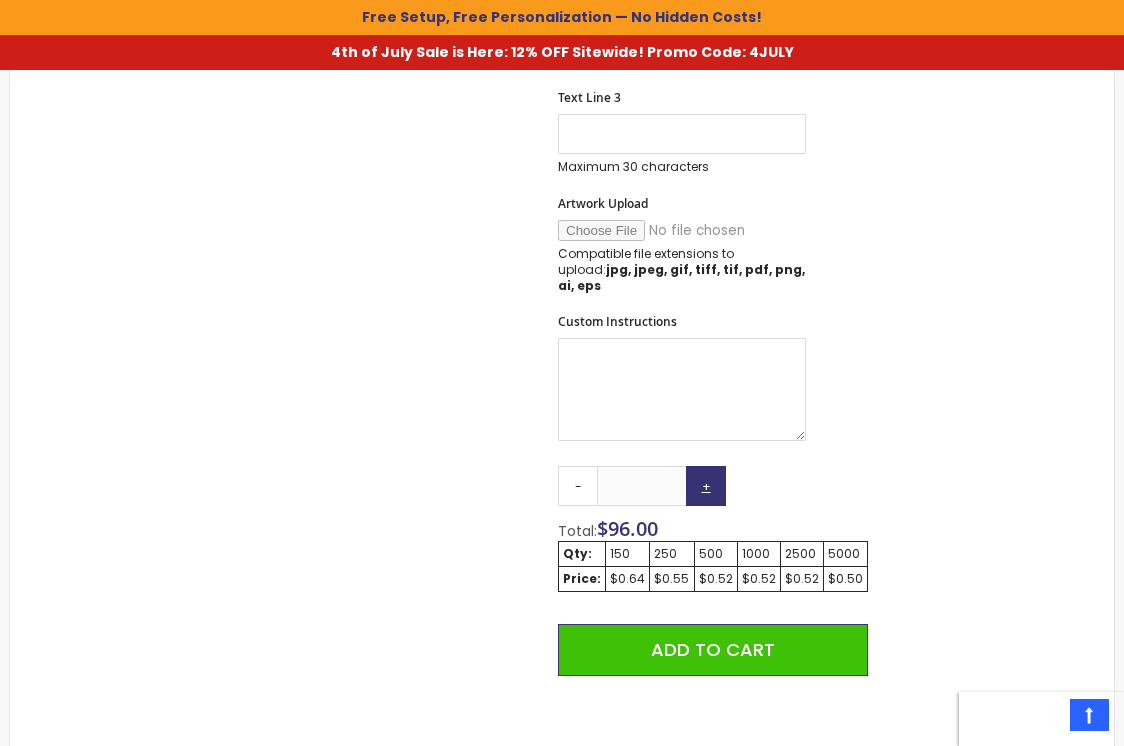 click on "+" at bounding box center (706, 486) 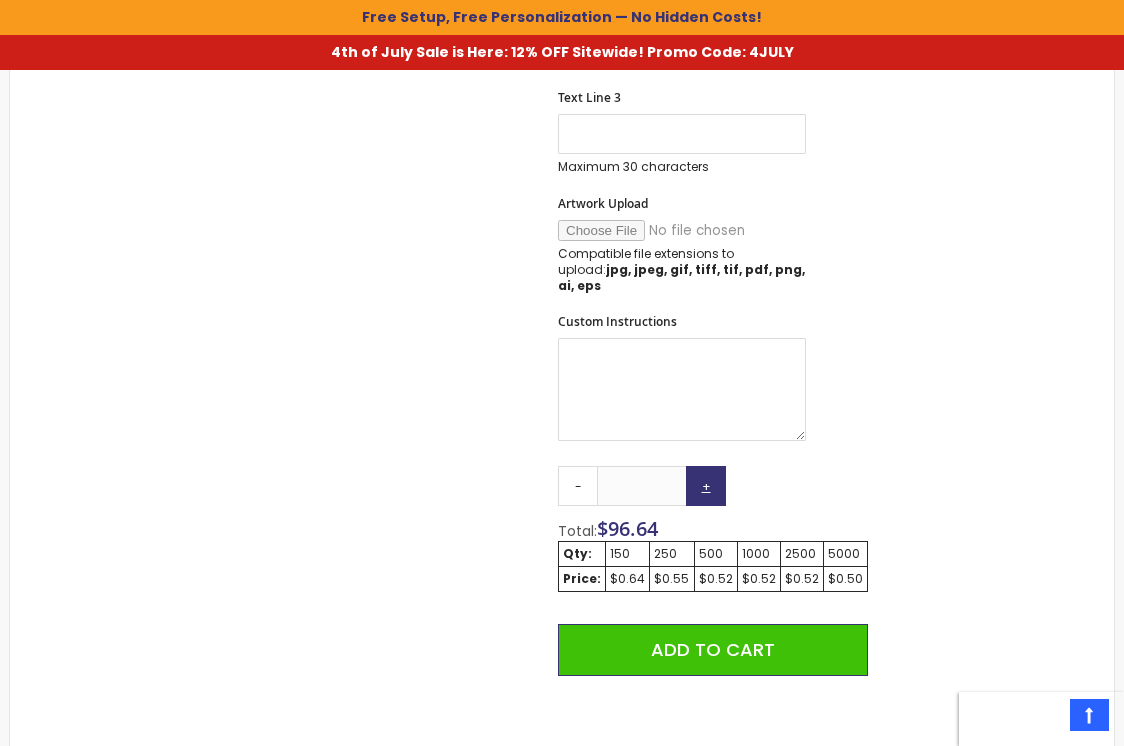 click on "+" at bounding box center [706, 486] 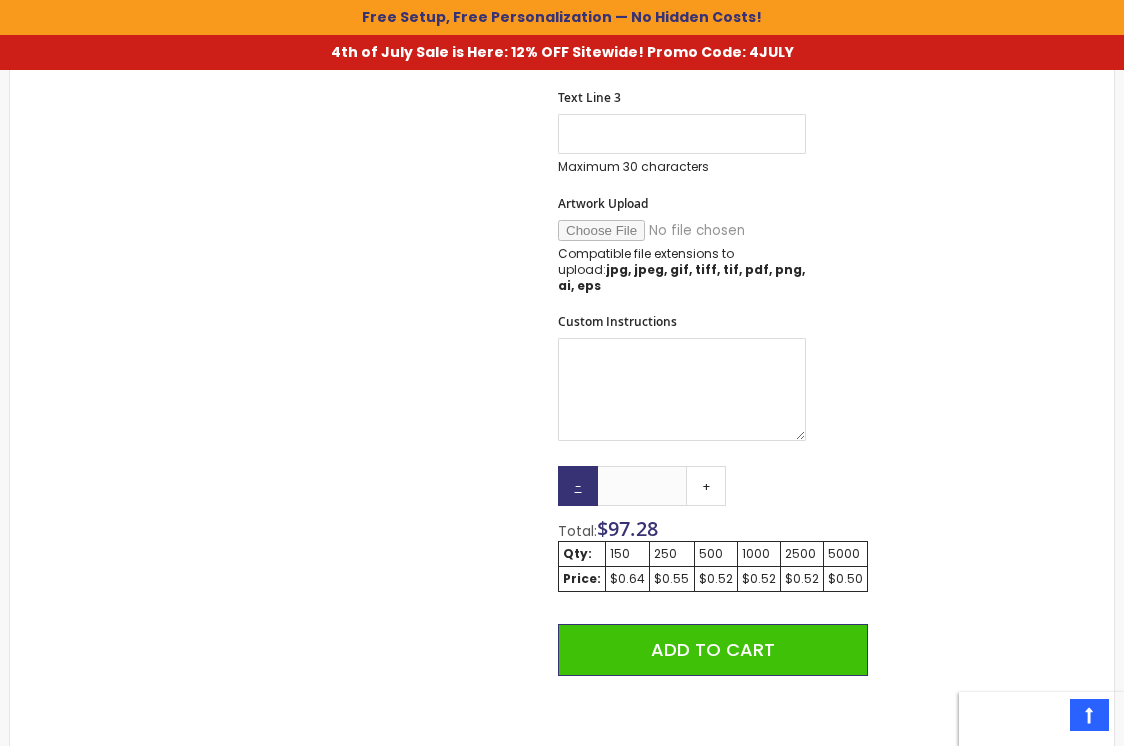 click on "-" at bounding box center (578, 486) 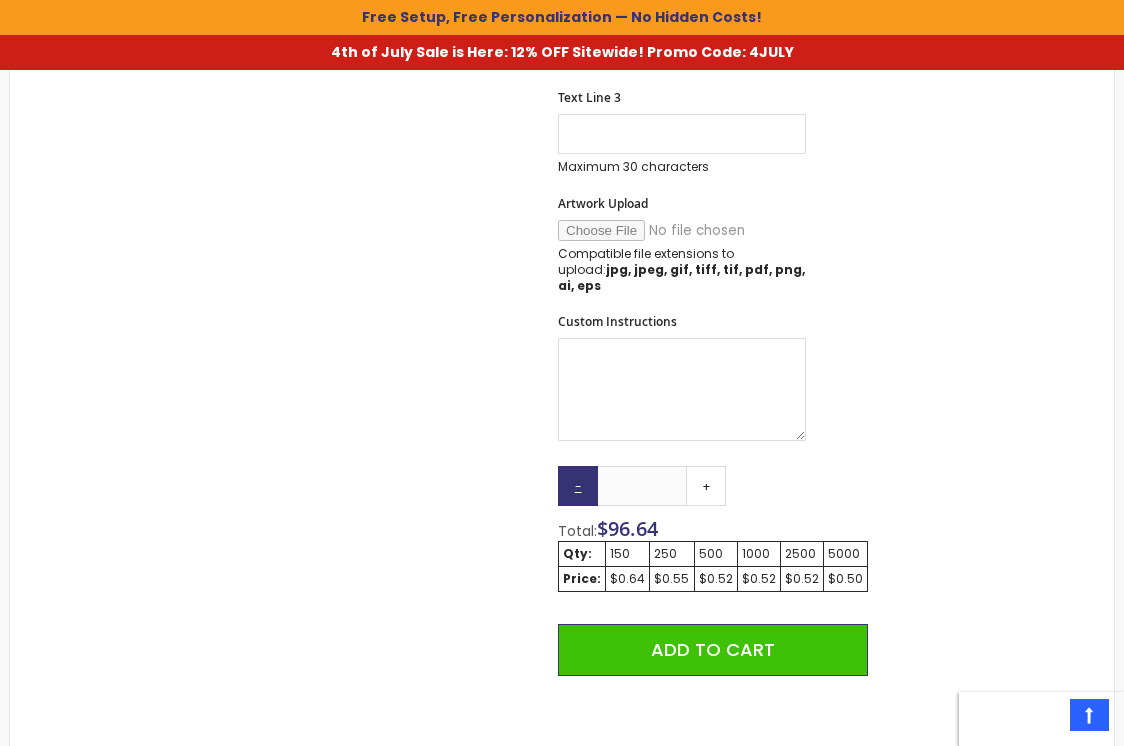 click on "-" at bounding box center [578, 486] 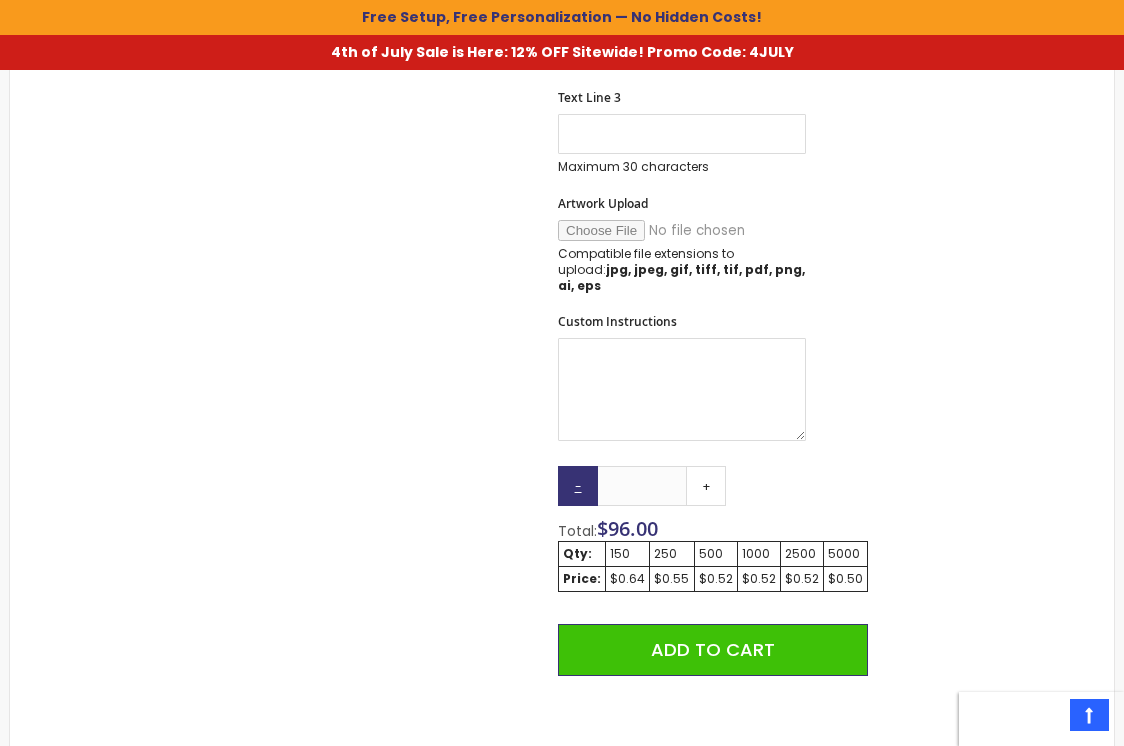 click on "-" at bounding box center [578, 486] 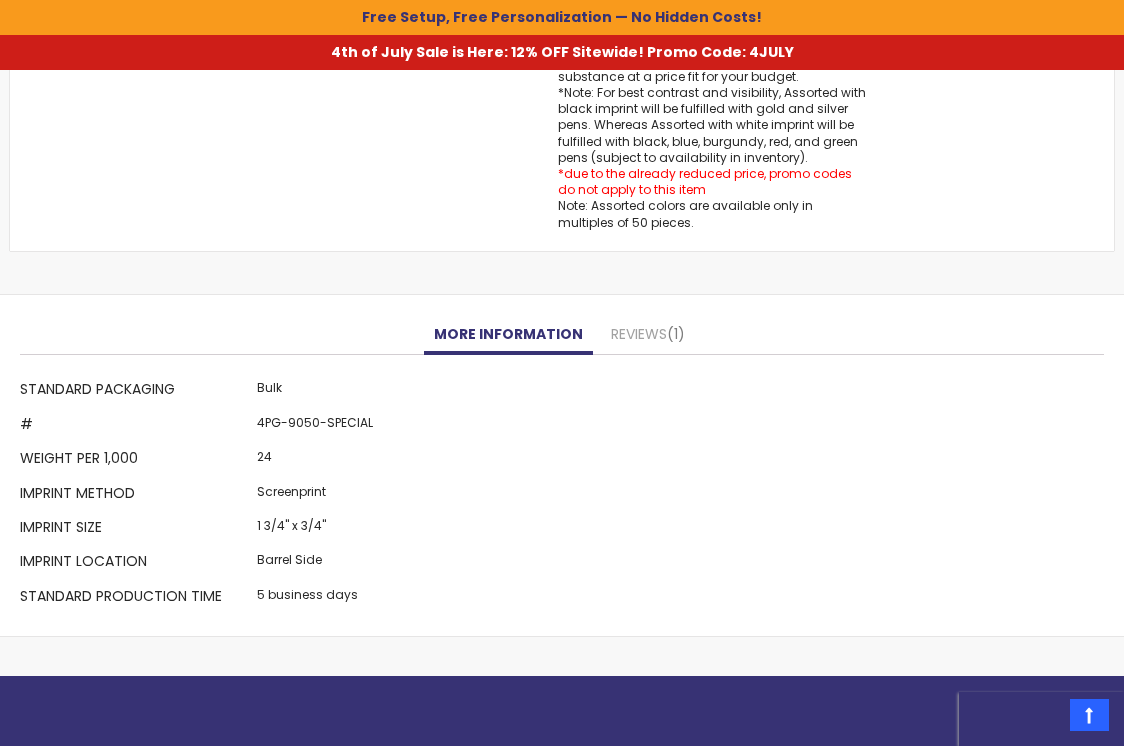 scroll, scrollTop: 2022, scrollLeft: 0, axis: vertical 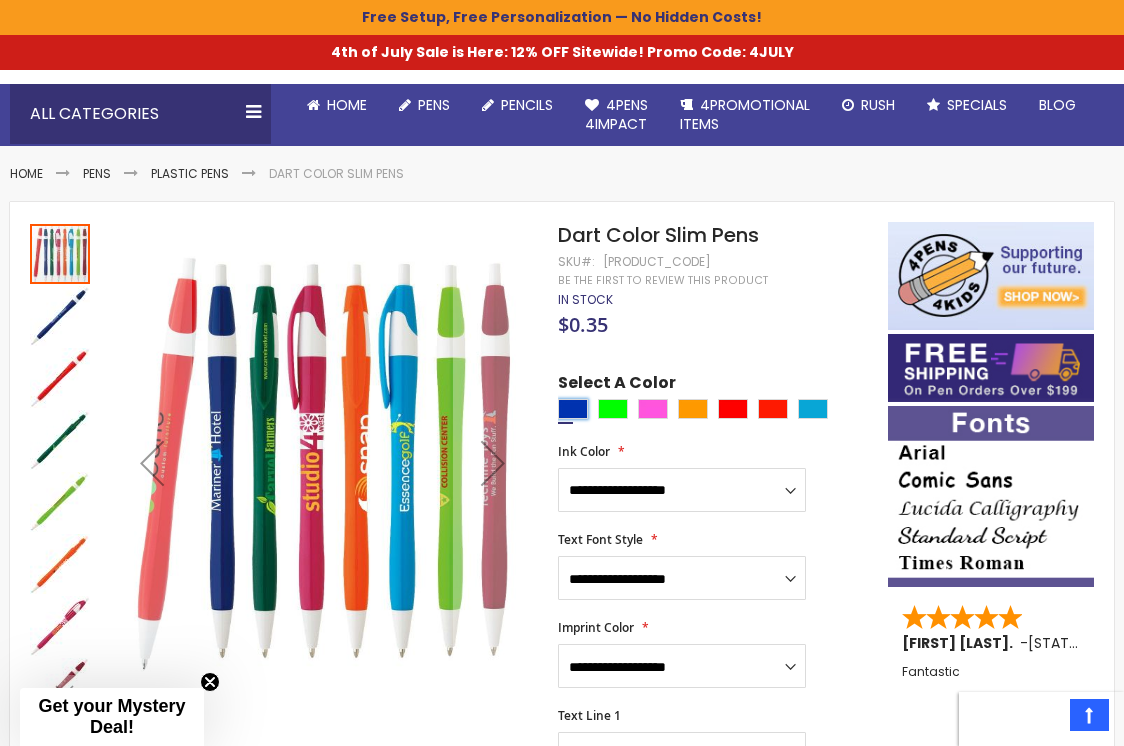 click at bounding box center [573, 409] 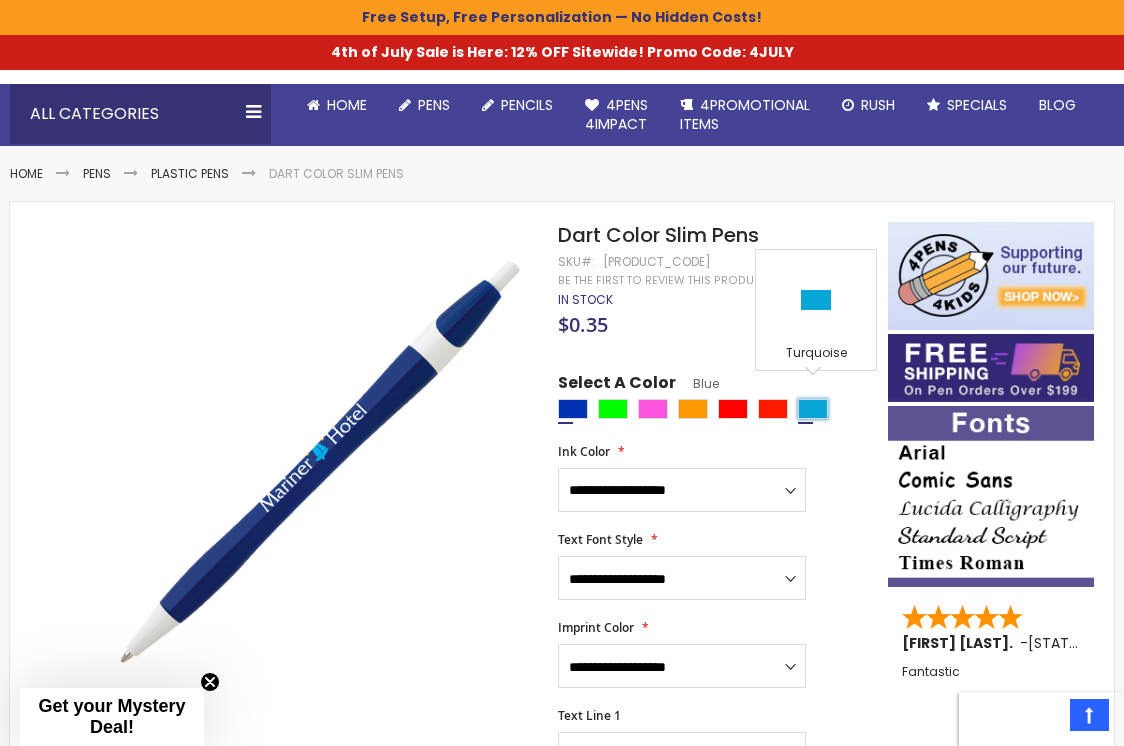 click at bounding box center [813, 409] 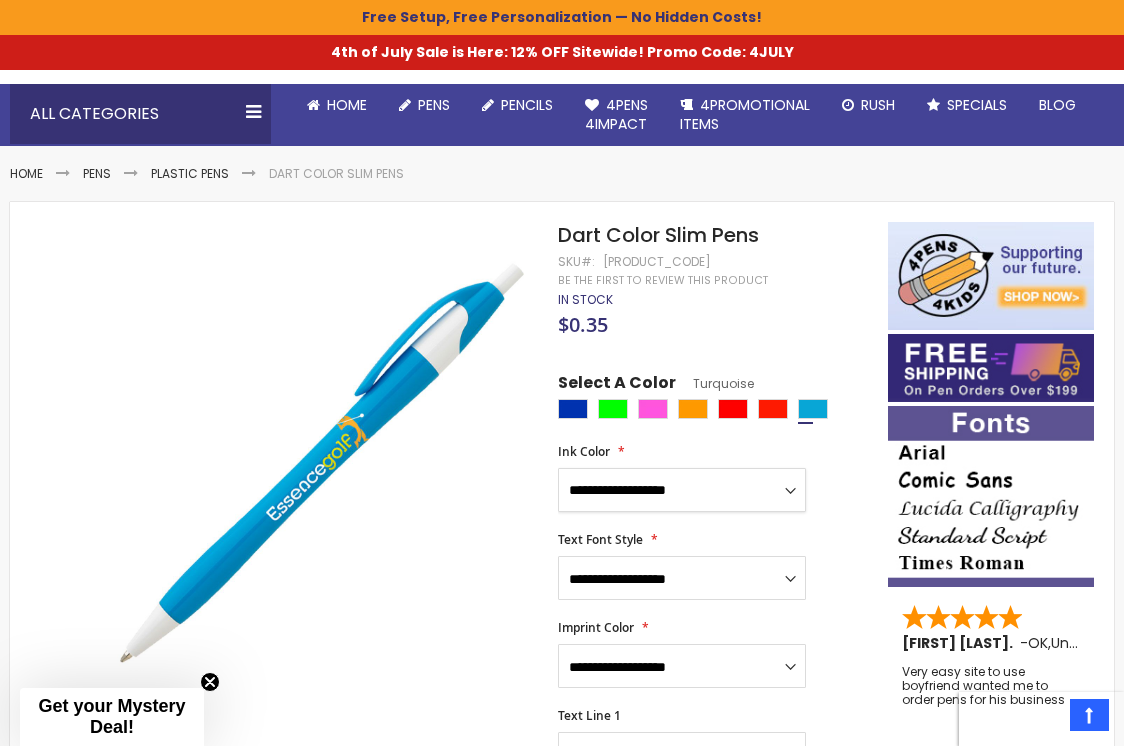 click on "**********" at bounding box center (682, 490) 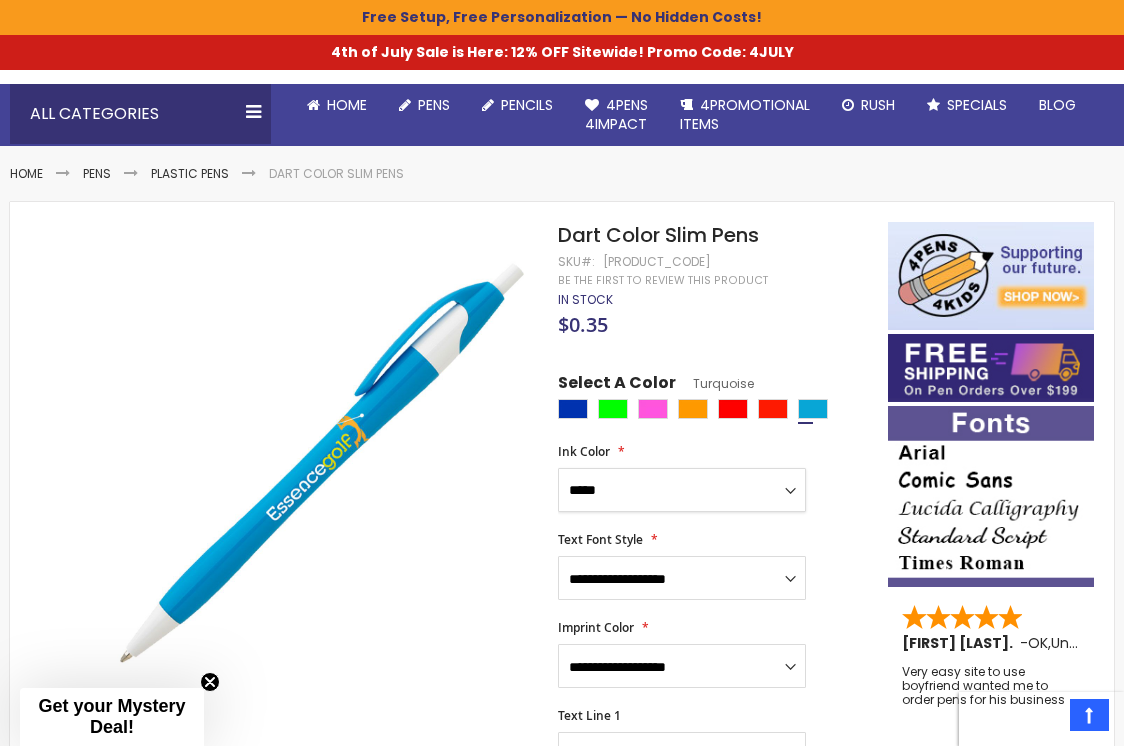 scroll, scrollTop: 199, scrollLeft: 0, axis: vertical 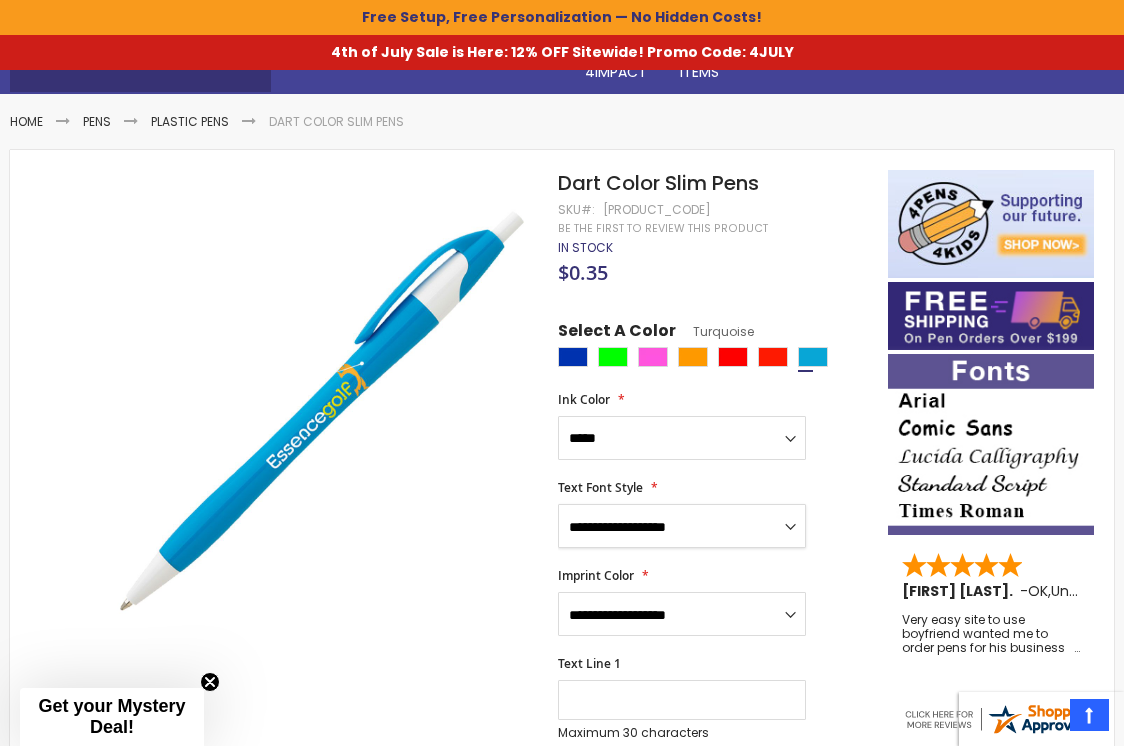 click on "**********" at bounding box center (682, 526) 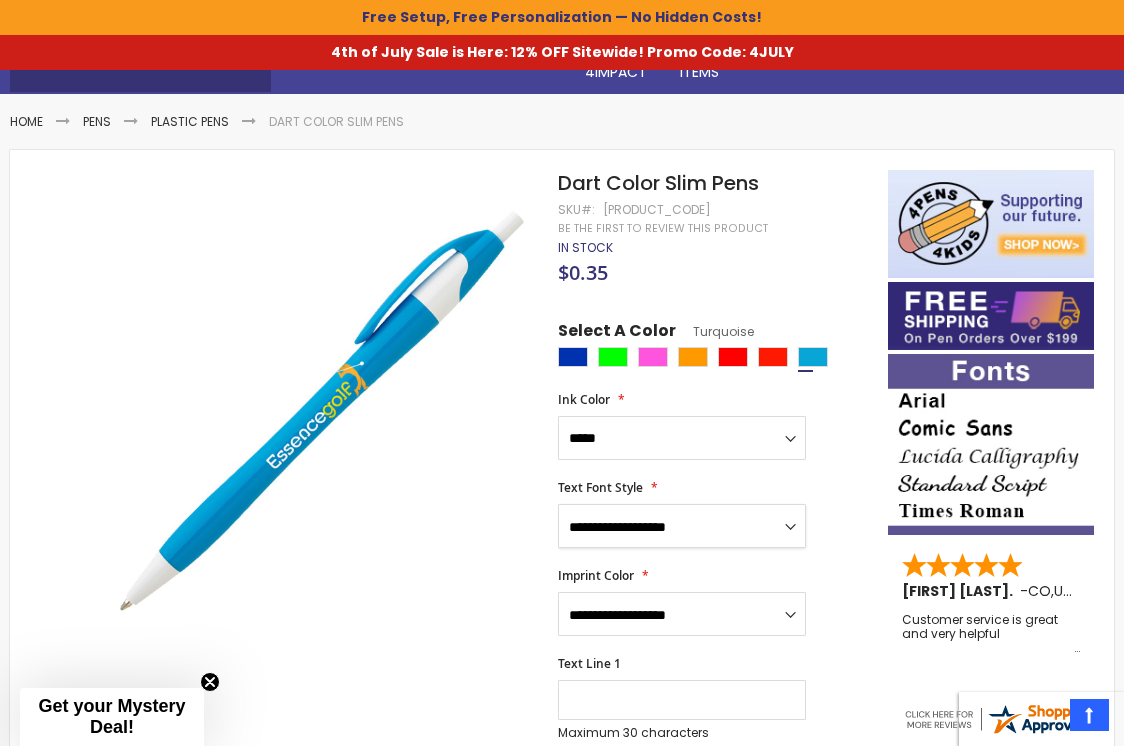 select on "****" 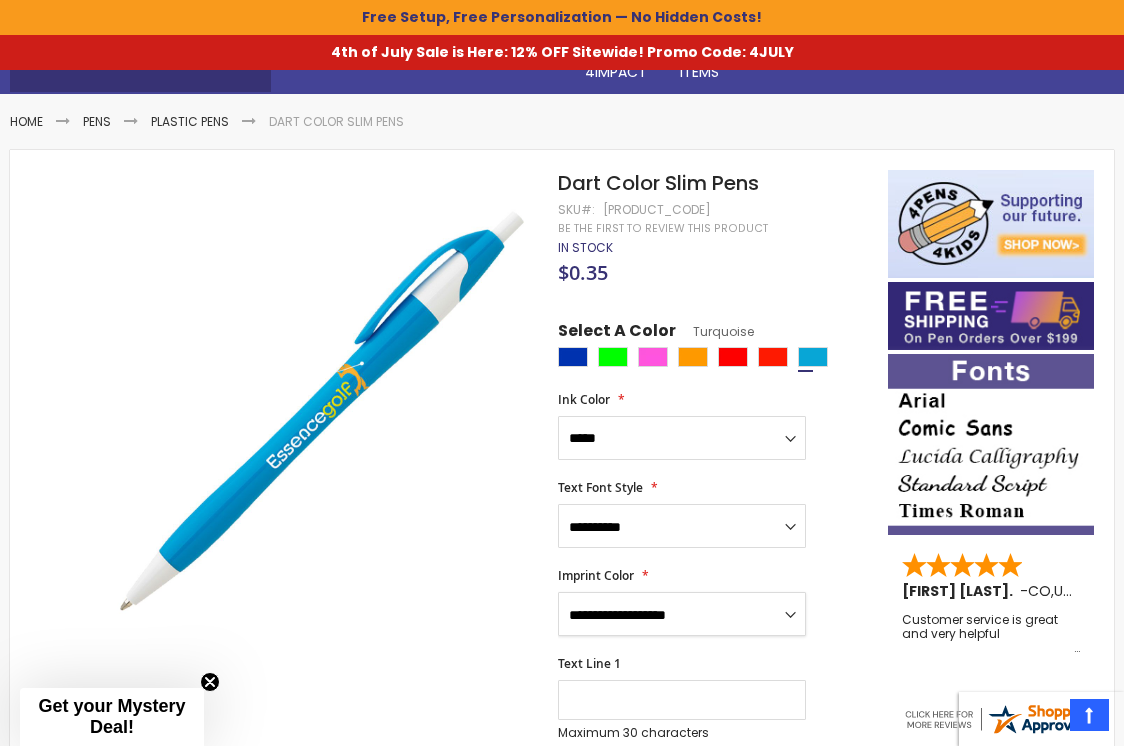 click on "**********" at bounding box center [682, 614] 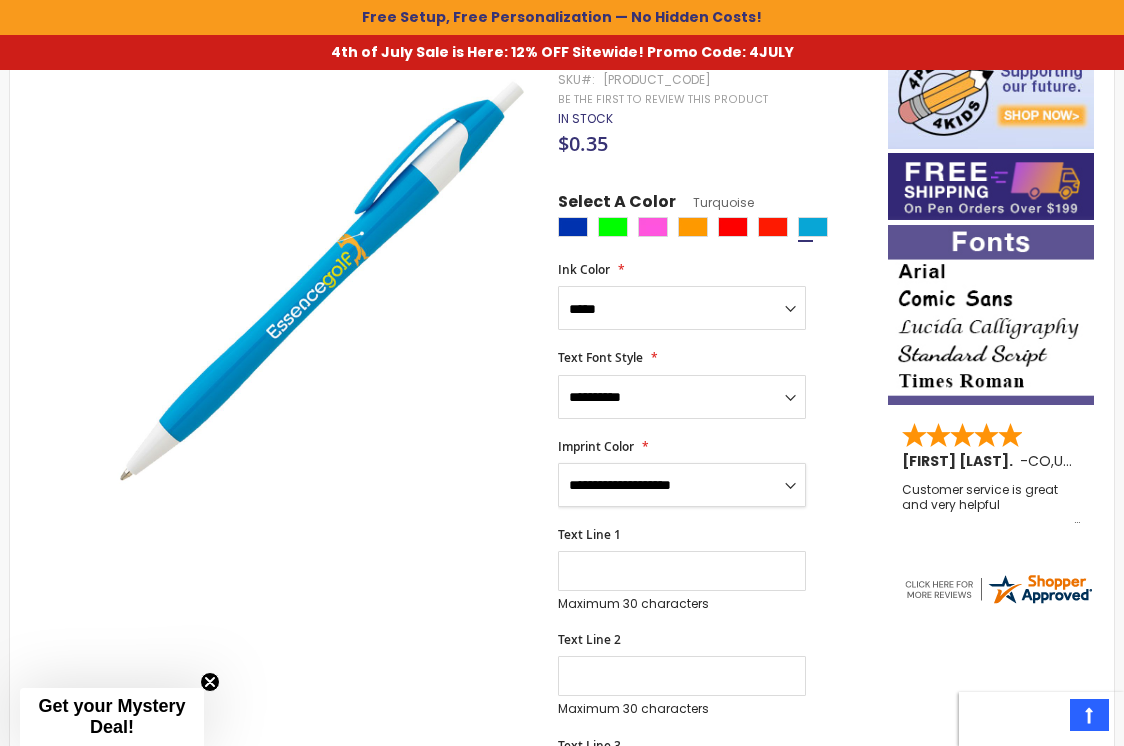 scroll, scrollTop: 343, scrollLeft: 0, axis: vertical 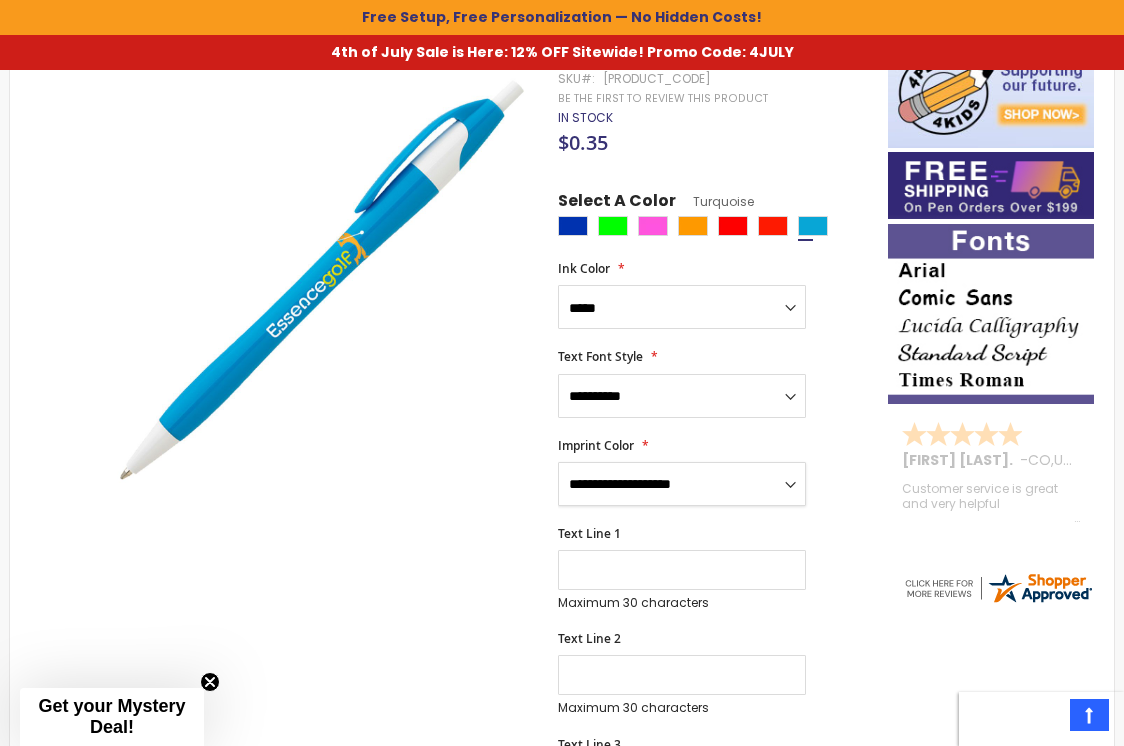 click on "**********" at bounding box center (682, 484) 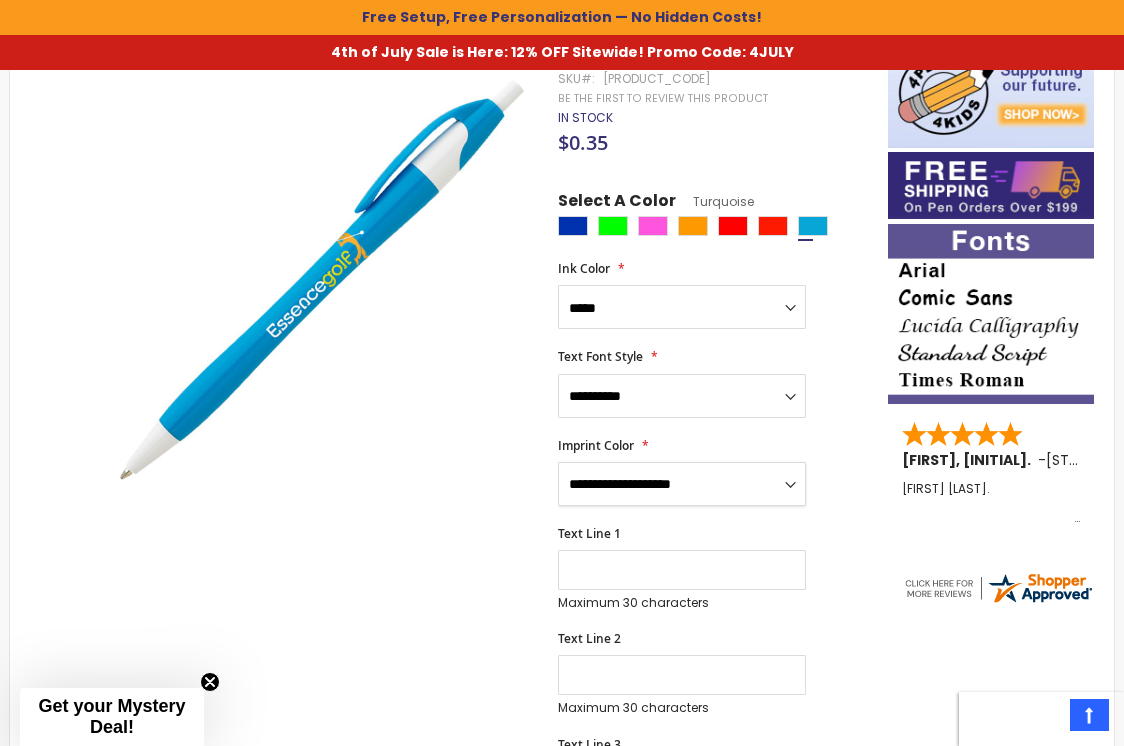 select on "****" 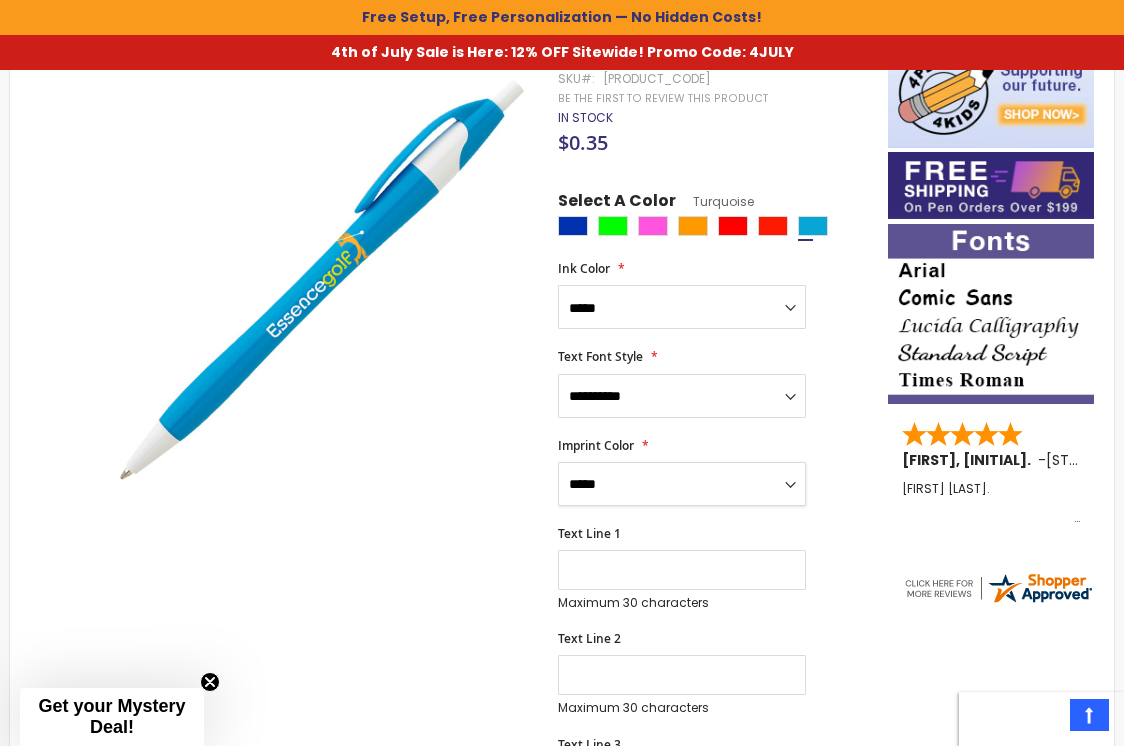 click on "**********" at bounding box center [682, 484] 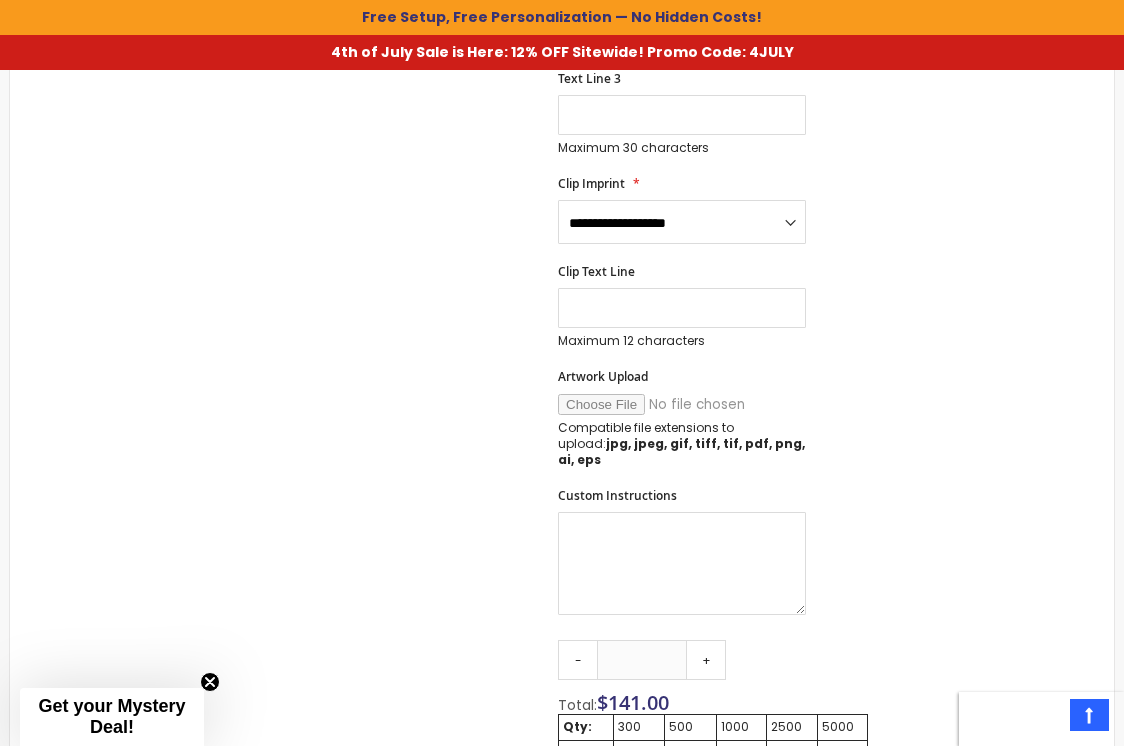 scroll, scrollTop: 1111, scrollLeft: 0, axis: vertical 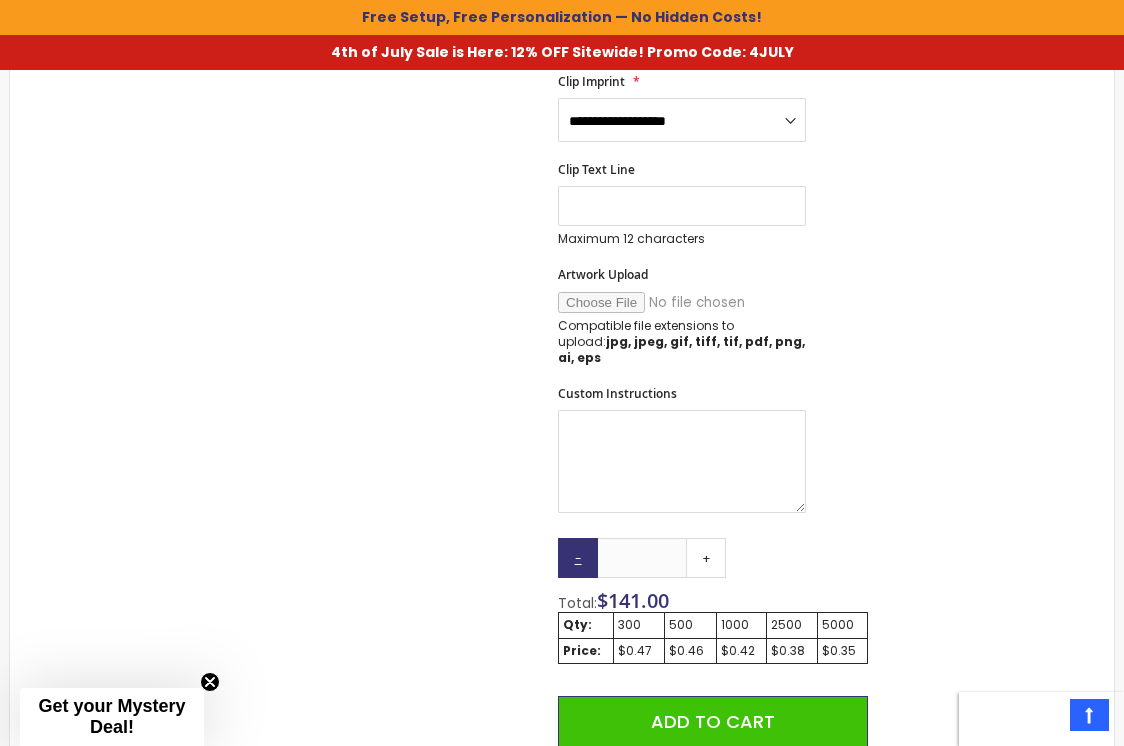 click on "-" at bounding box center (578, 558) 